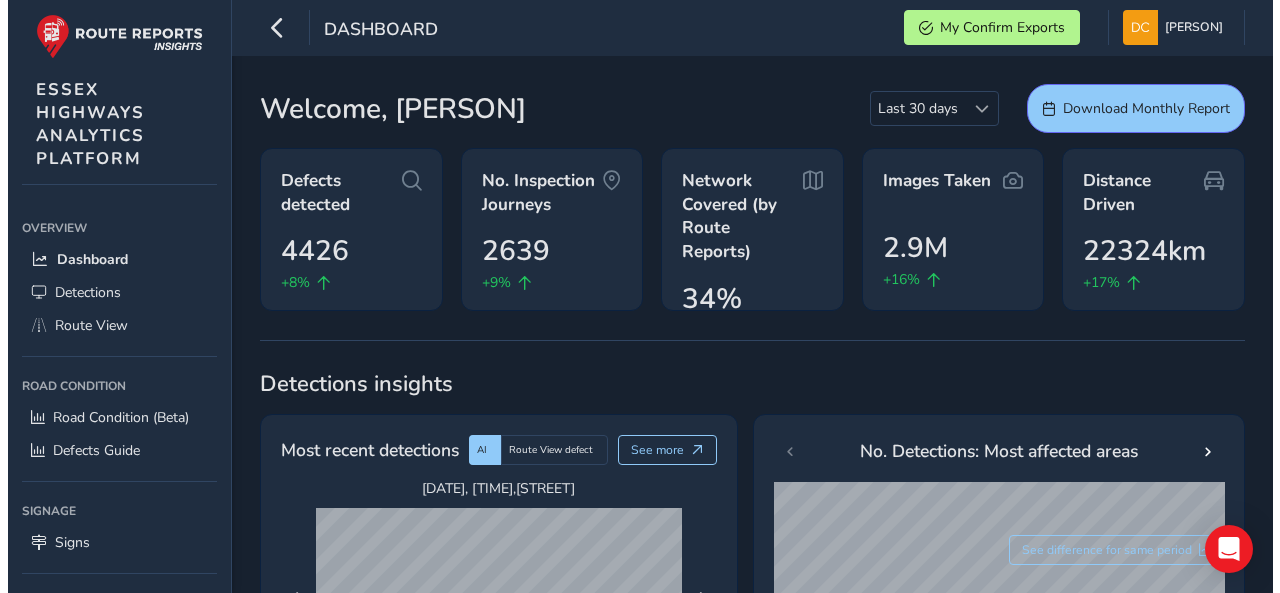 scroll, scrollTop: 0, scrollLeft: 0, axis: both 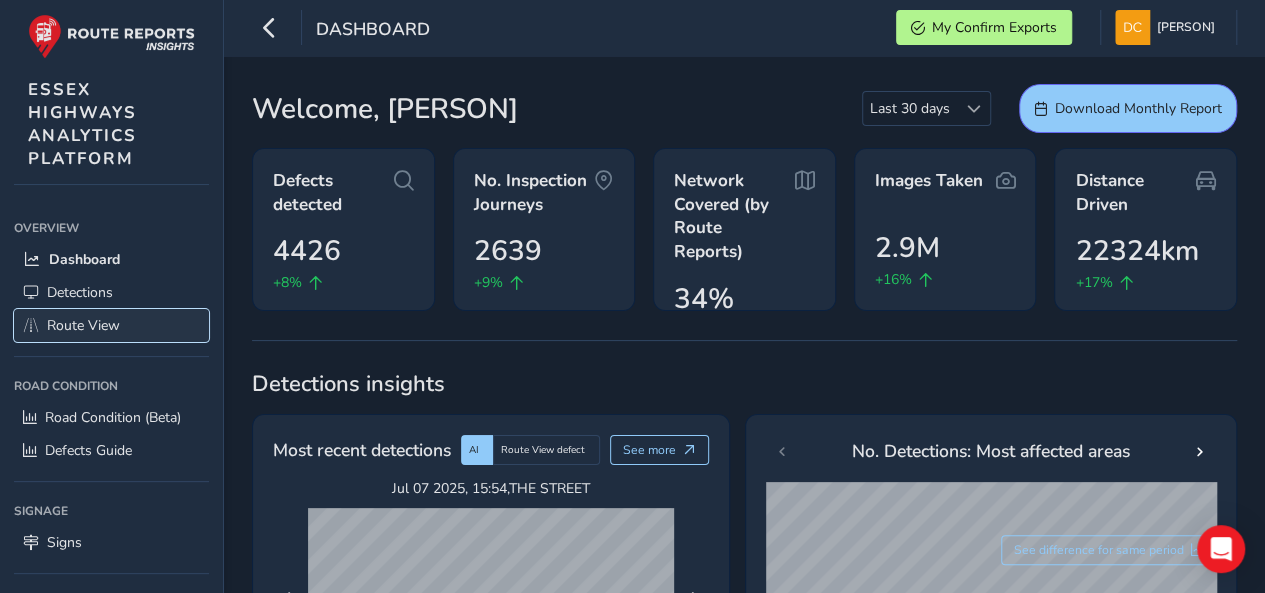 click on "Route View" at bounding box center [83, 325] 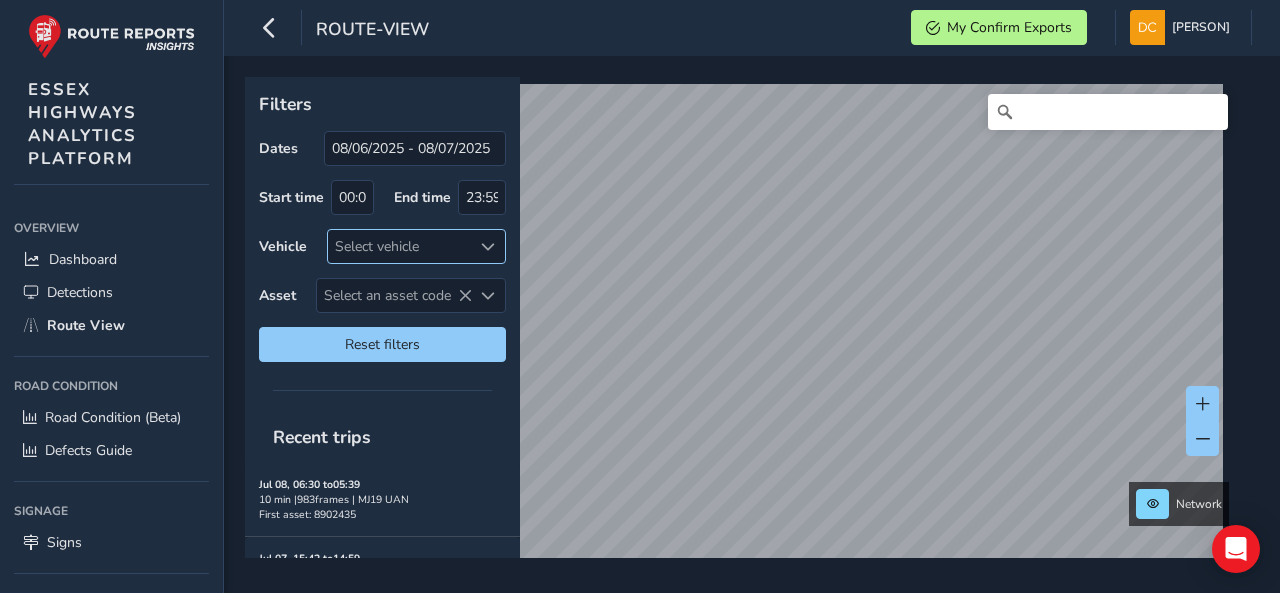 click on "Select vehicle" at bounding box center [400, 246] 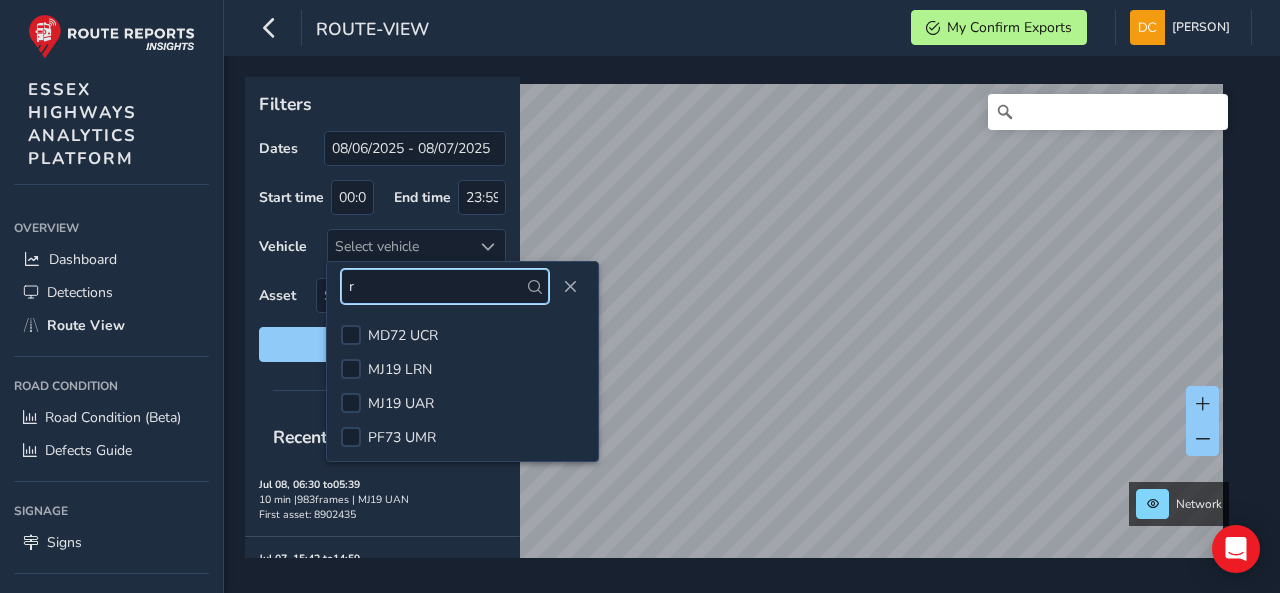 scroll, scrollTop: 0, scrollLeft: 0, axis: both 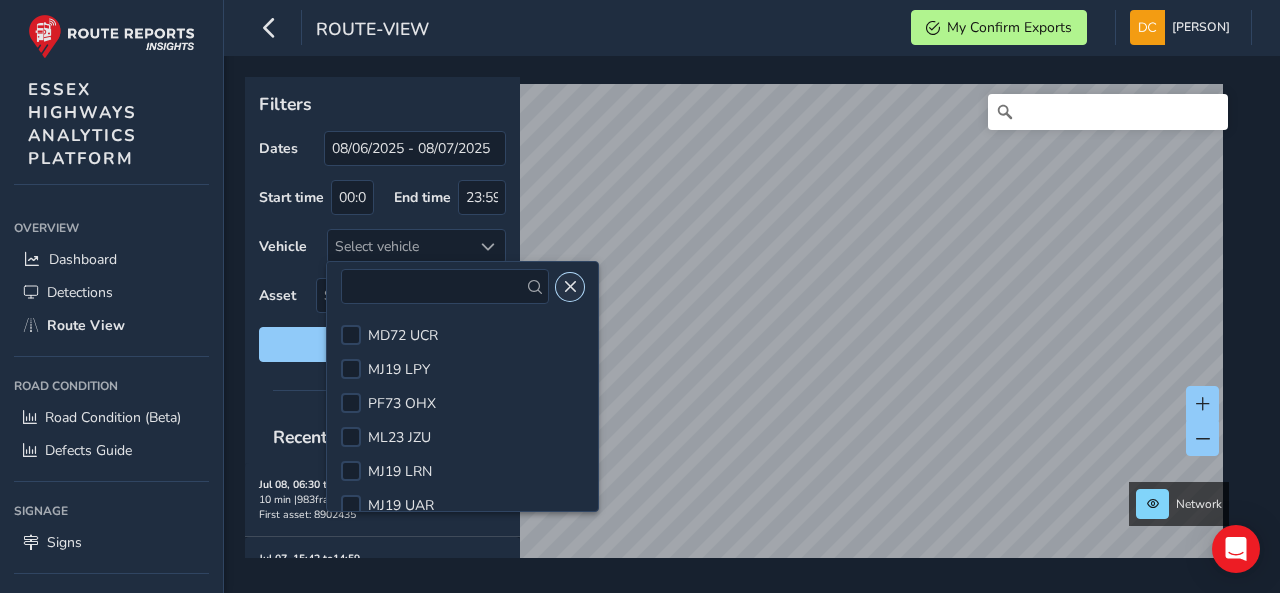 click at bounding box center (570, 287) 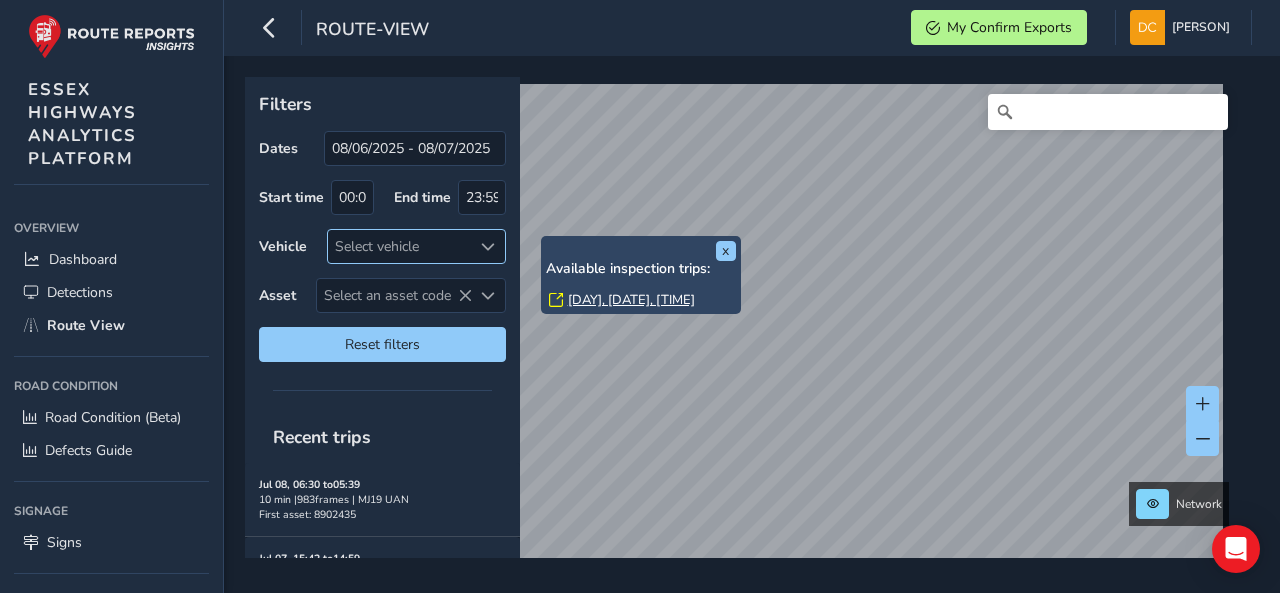 click on "Select vehicle" at bounding box center [400, 246] 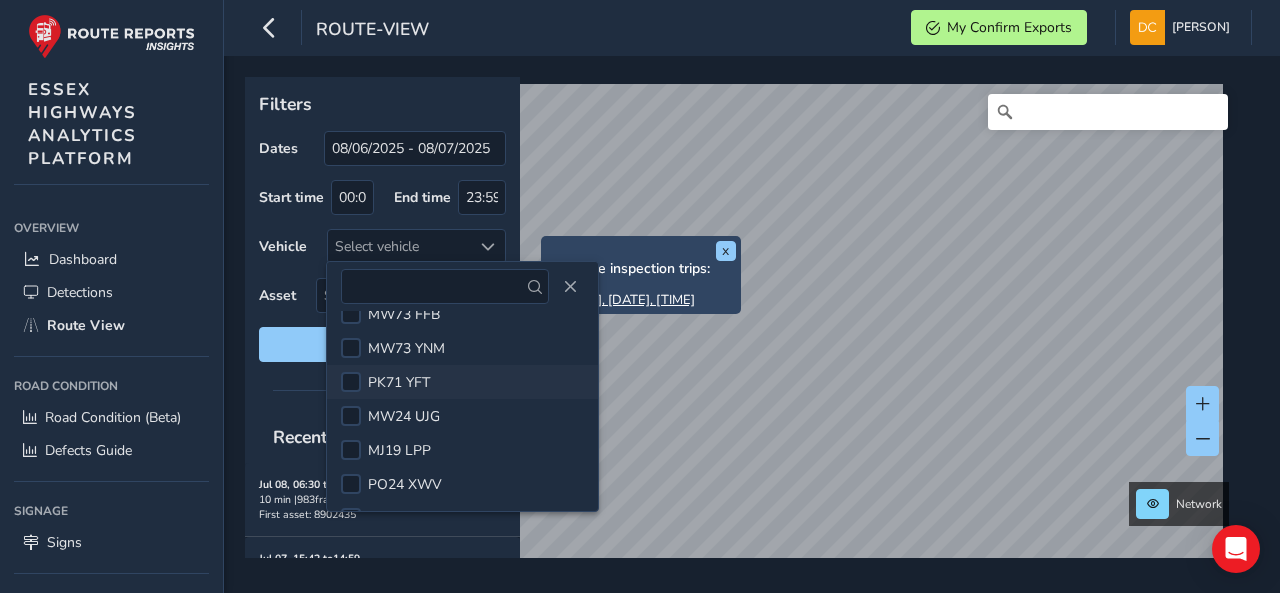 scroll, scrollTop: 698, scrollLeft: 0, axis: vertical 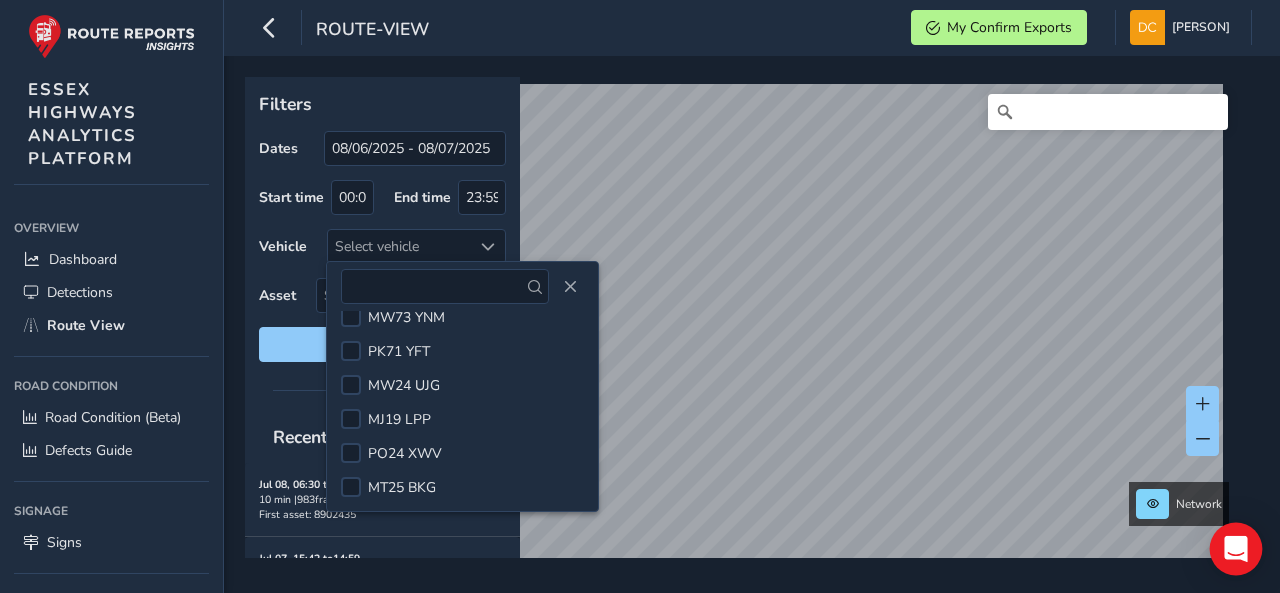 click at bounding box center (1235, 549) 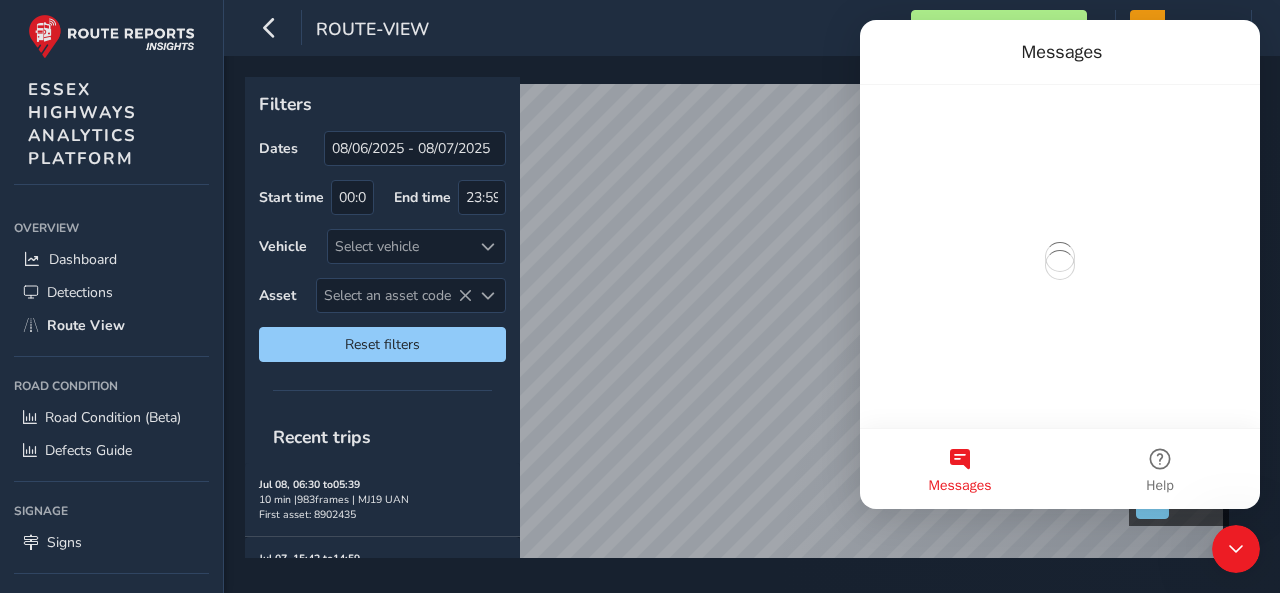 scroll, scrollTop: 0, scrollLeft: 0, axis: both 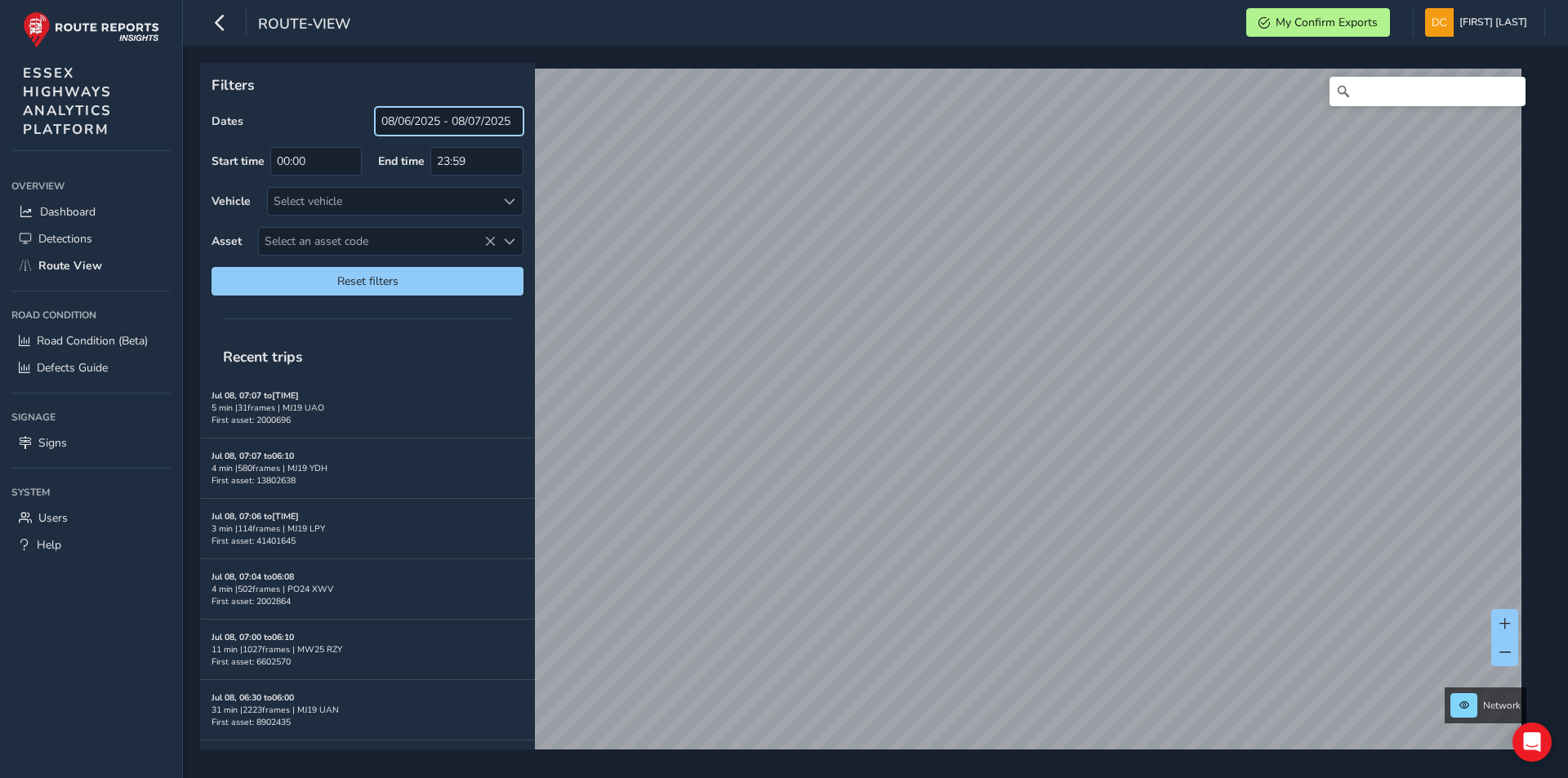 click on "08/06/2025 - 08/07/2025" at bounding box center [449, 121] 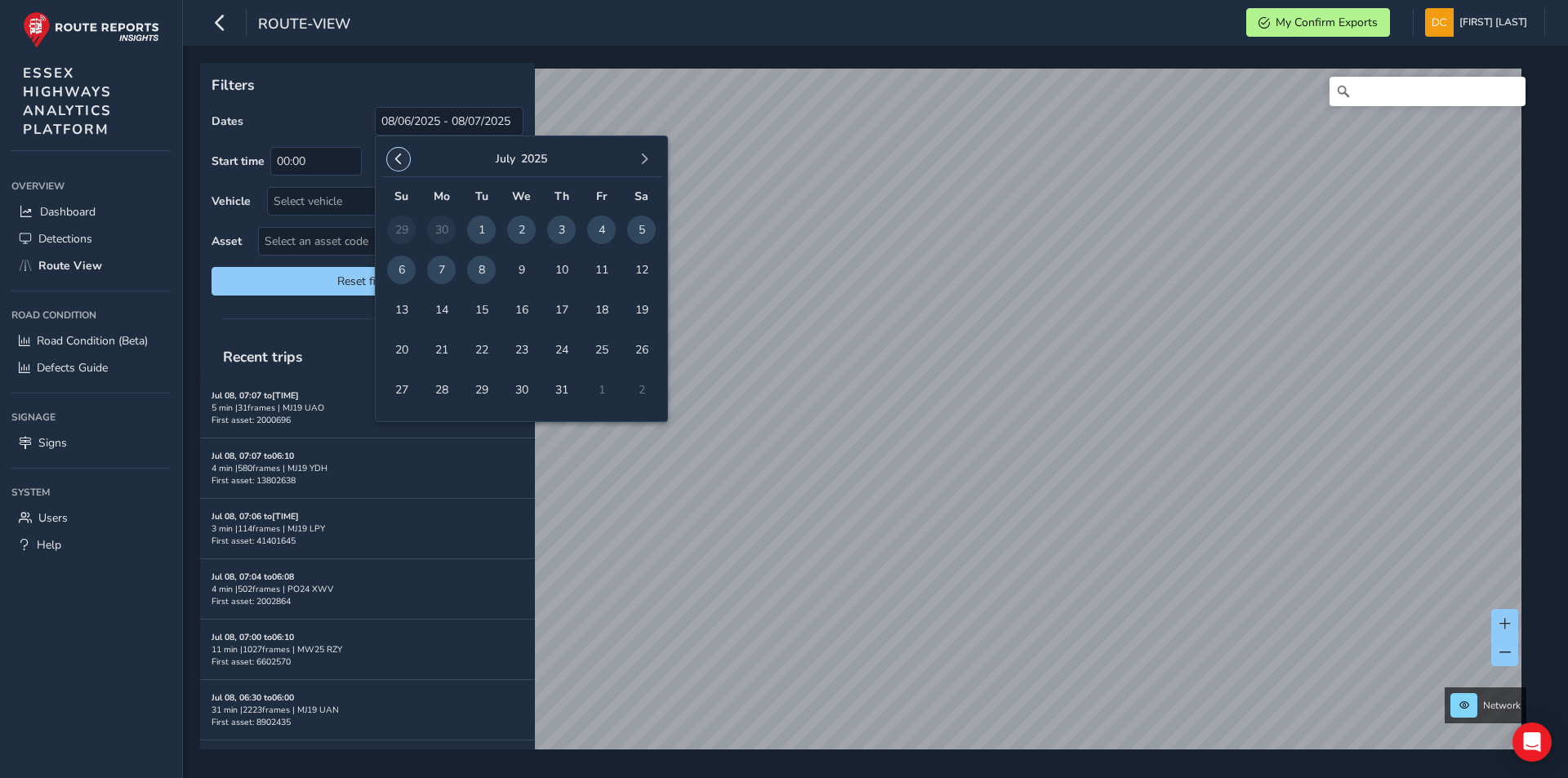 click at bounding box center (399, 159) 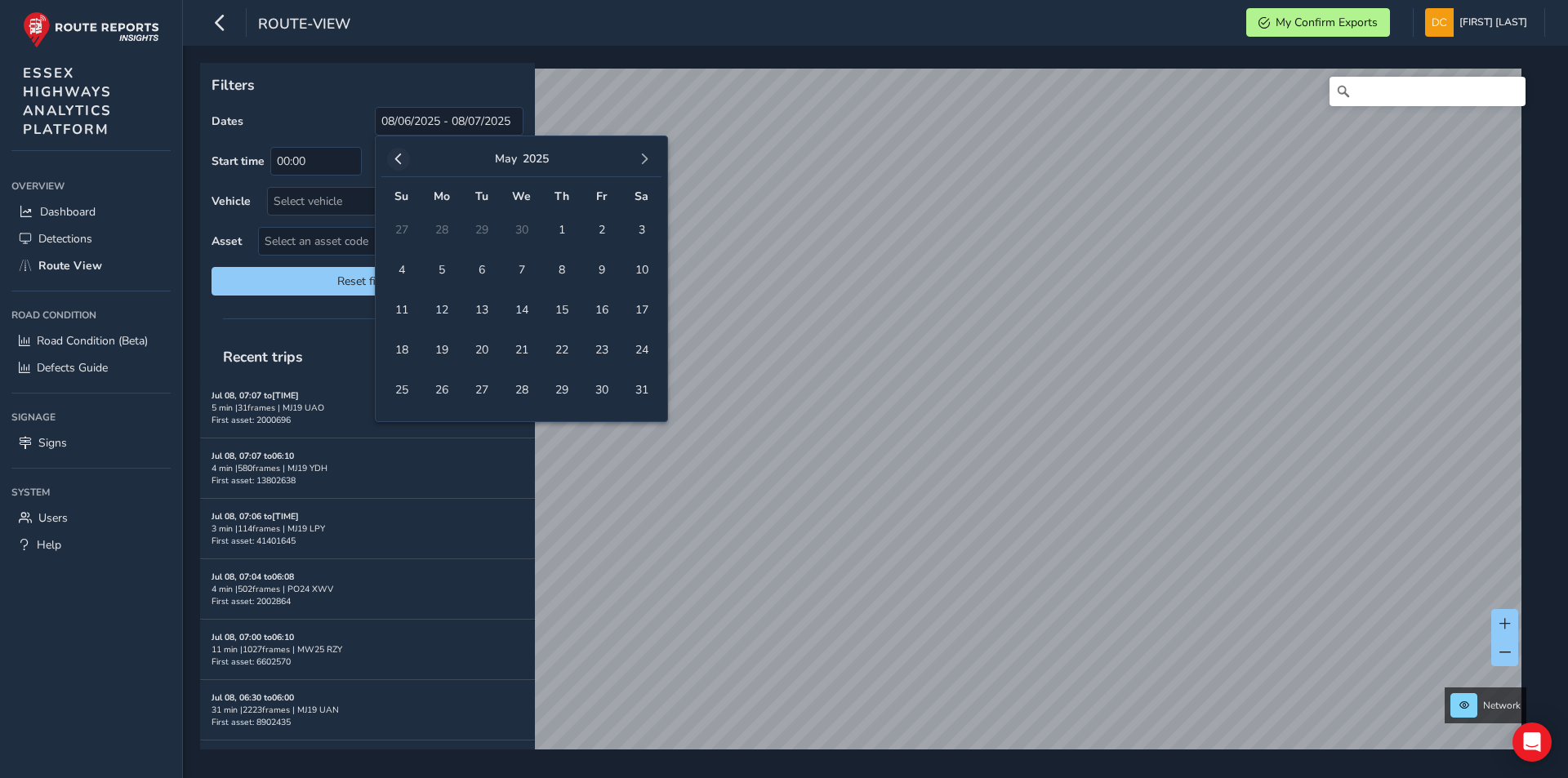click at bounding box center (399, 159) 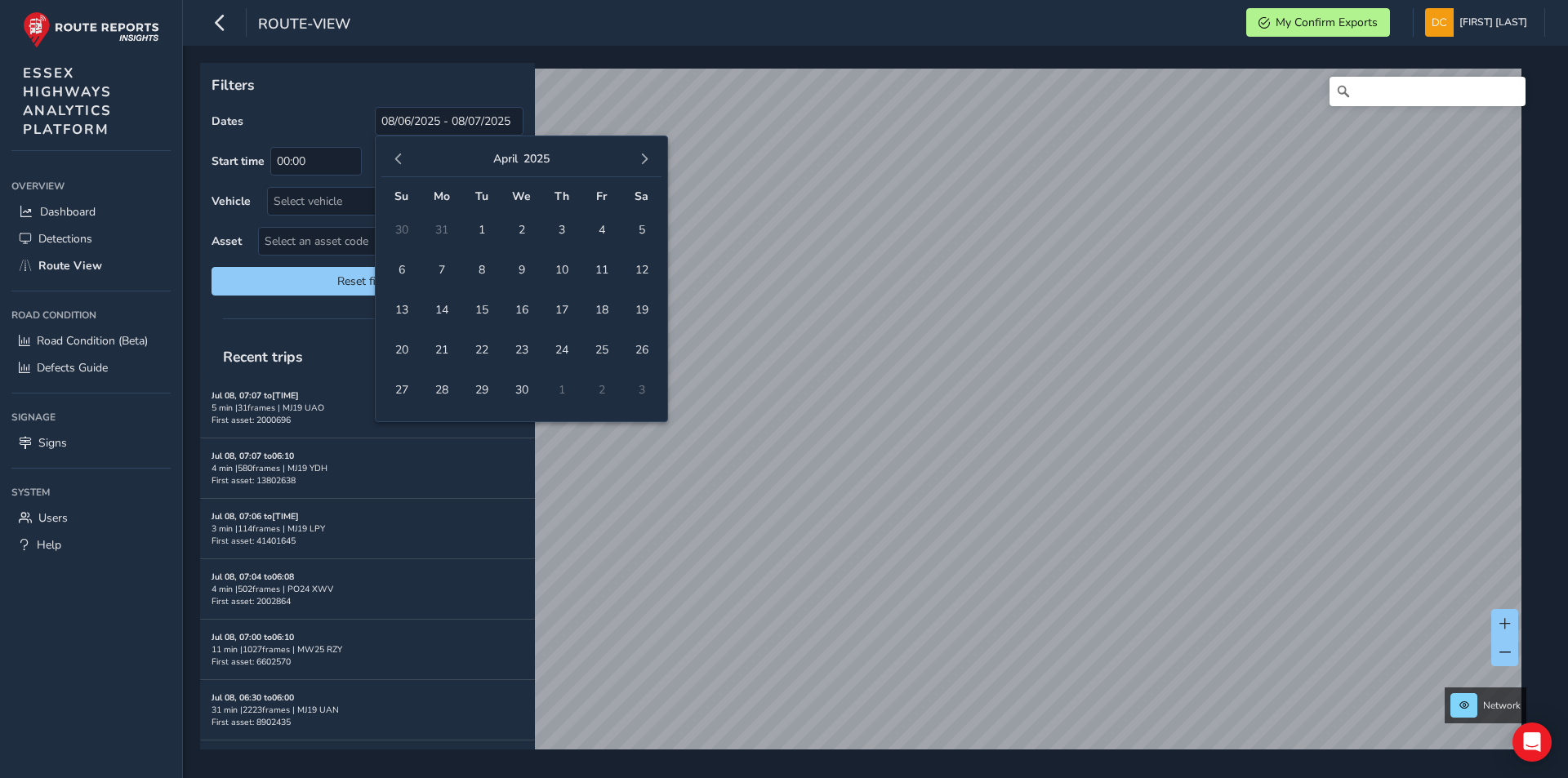 click at bounding box center (399, 159) 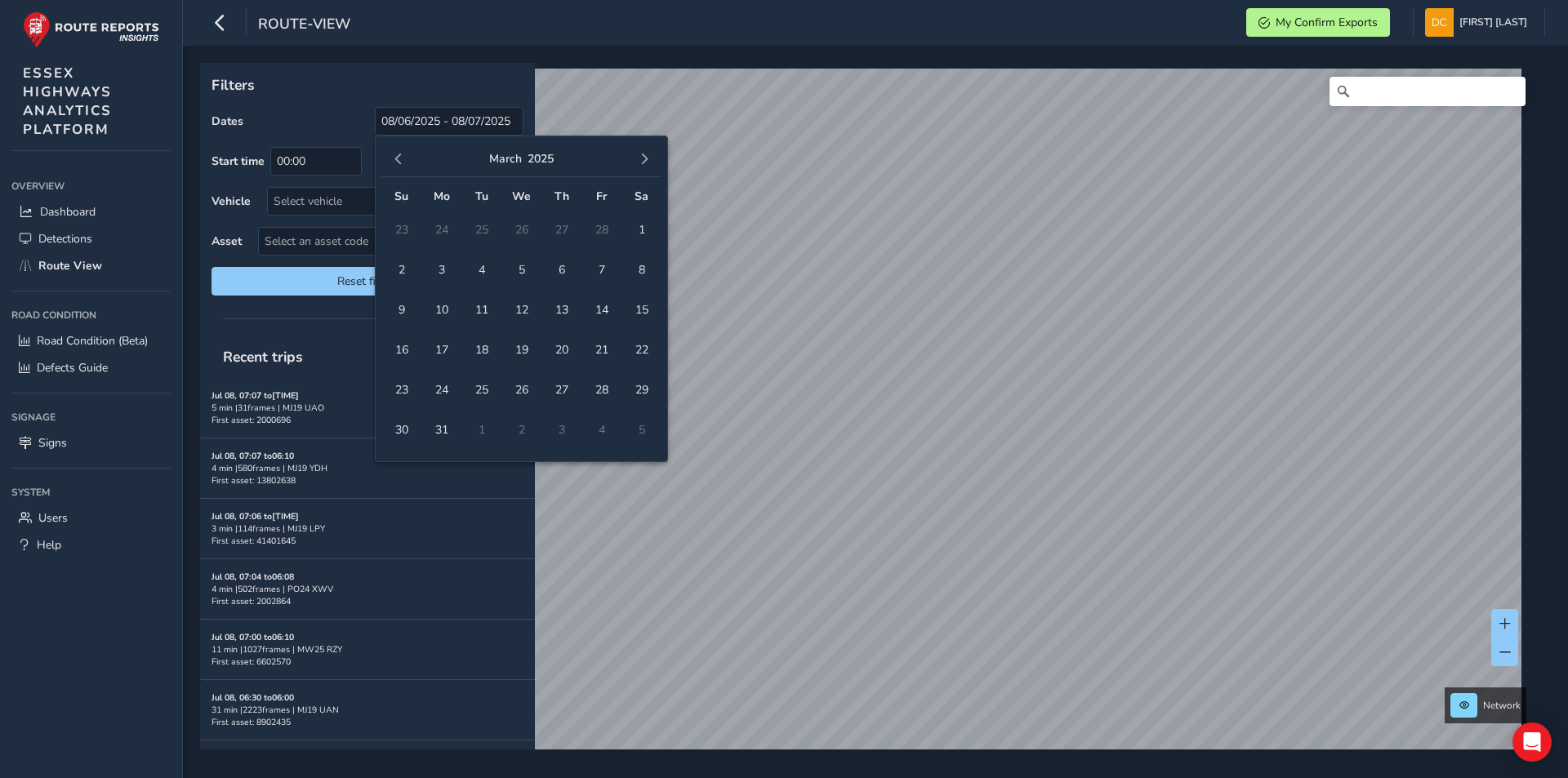 click at bounding box center [399, 159] 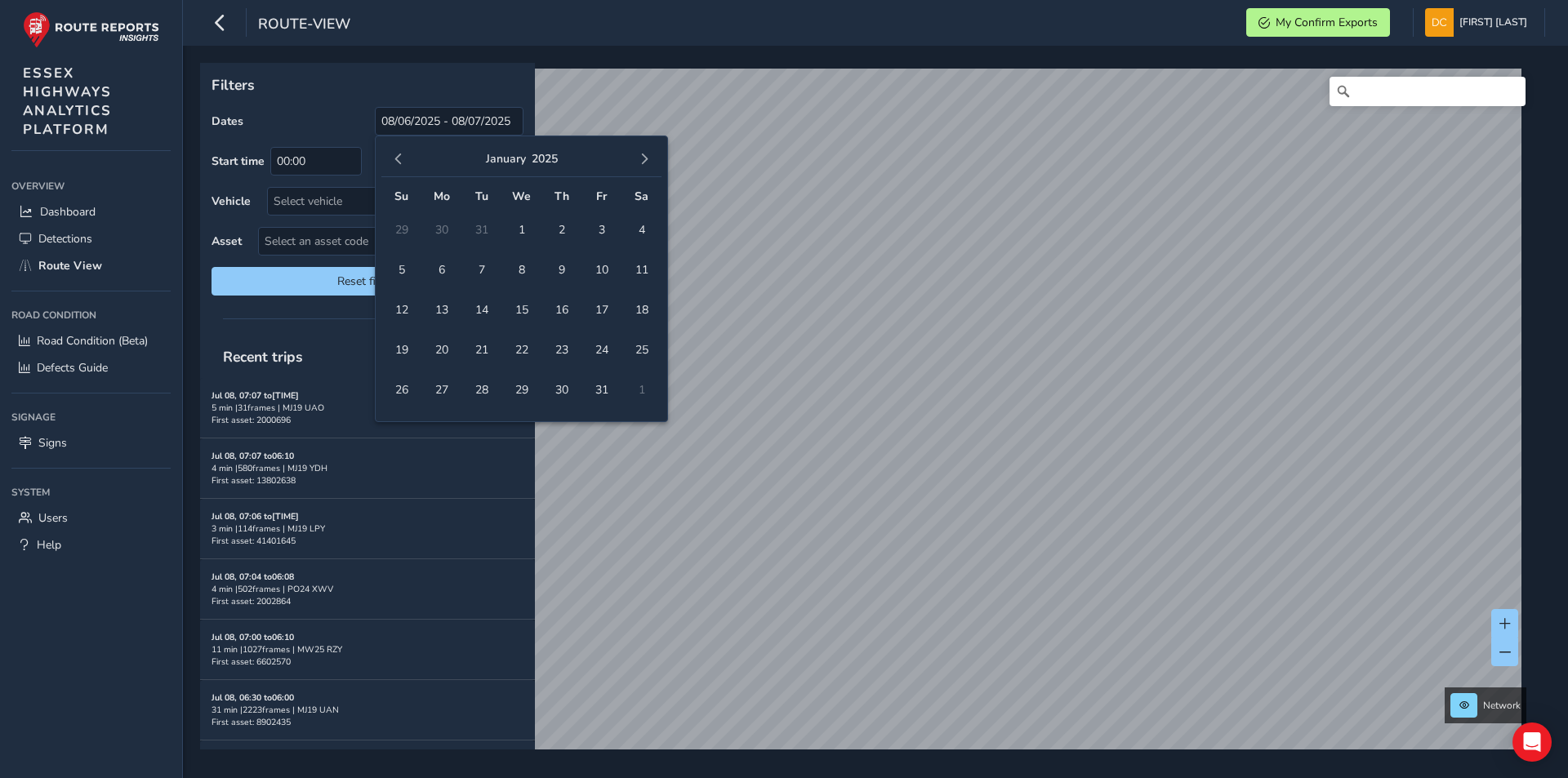 click at bounding box center (399, 159) 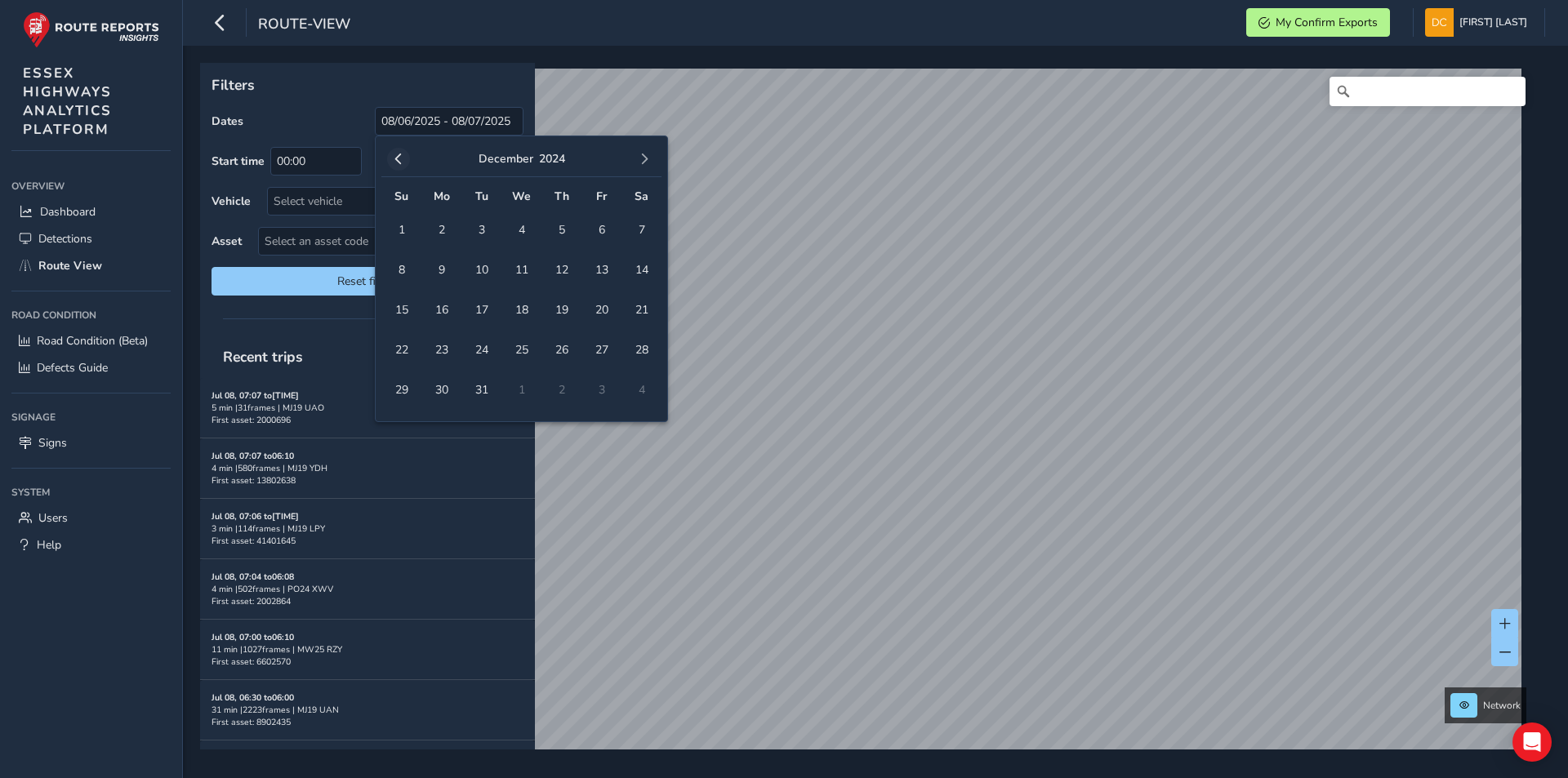 click at bounding box center [399, 159] 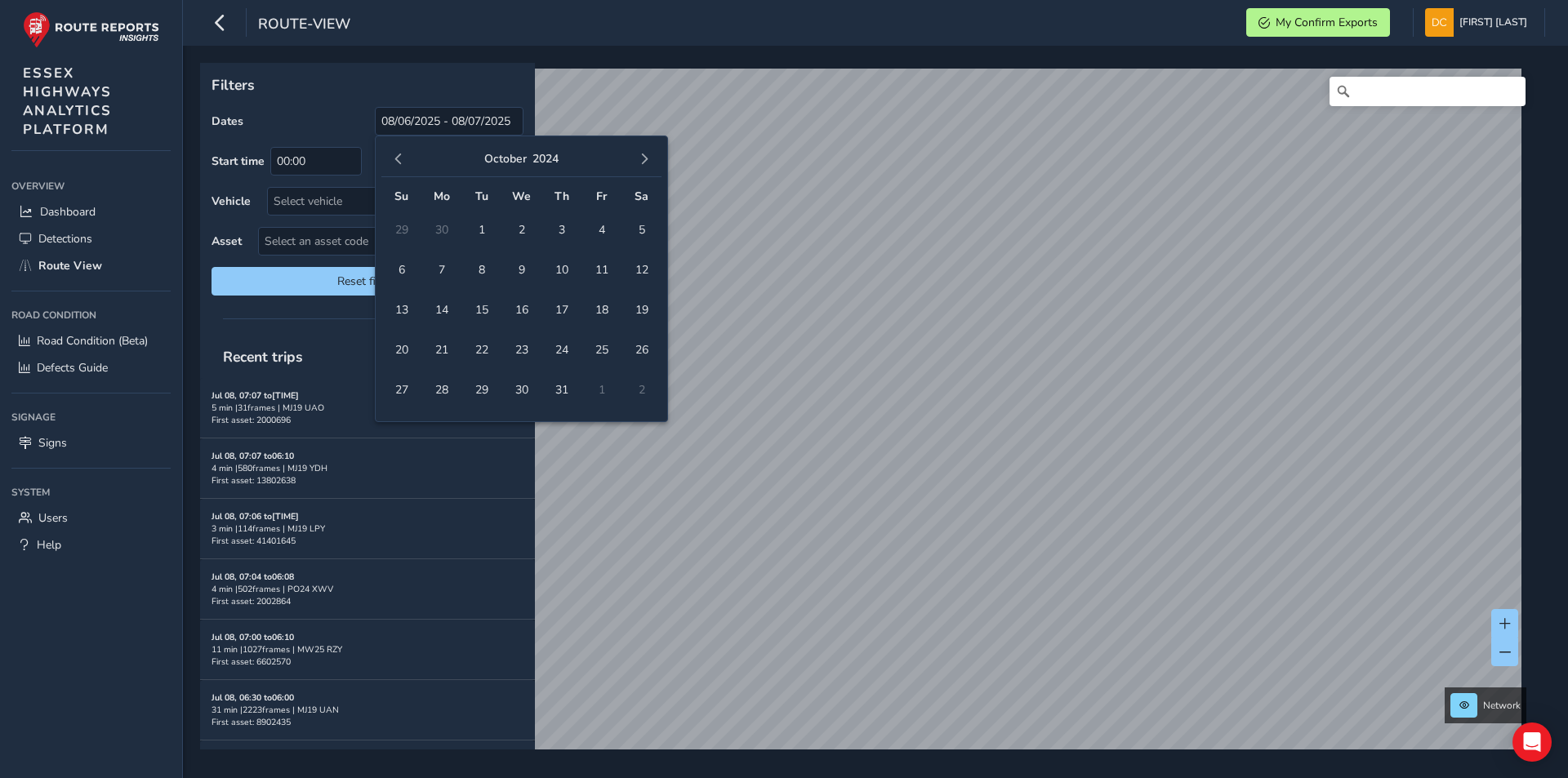 click at bounding box center (399, 159) 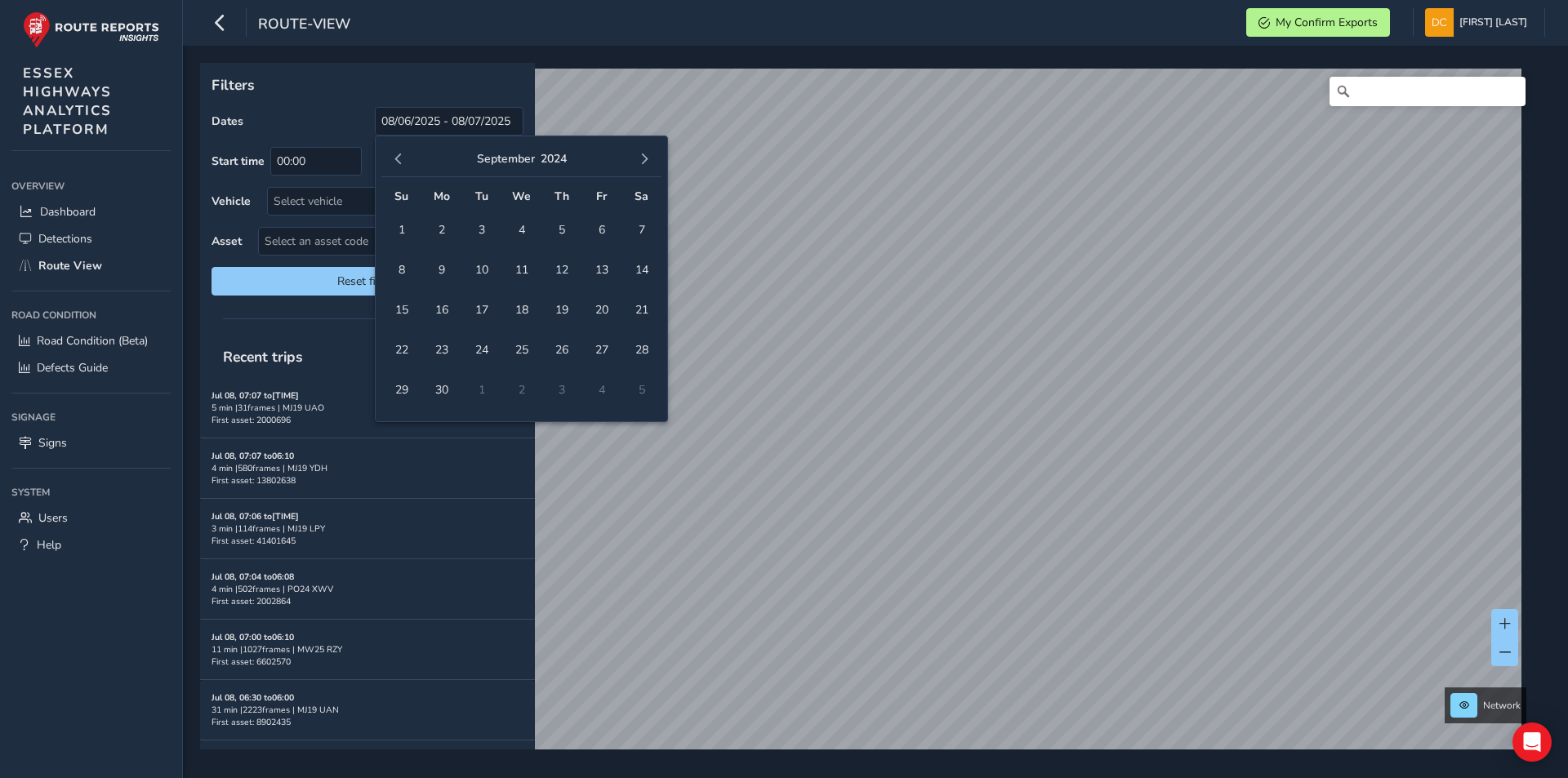 click at bounding box center [399, 159] 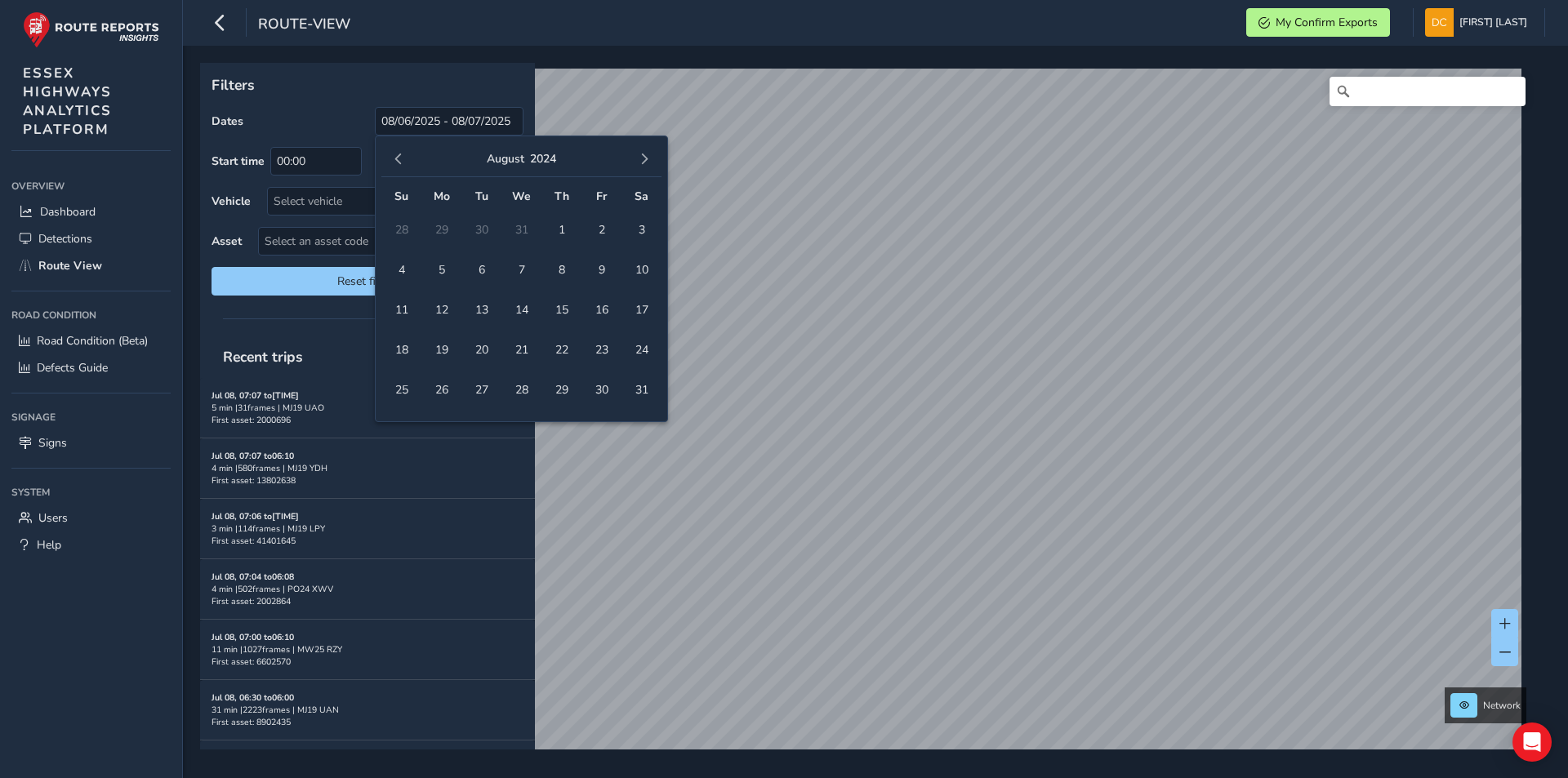 click at bounding box center [399, 159] 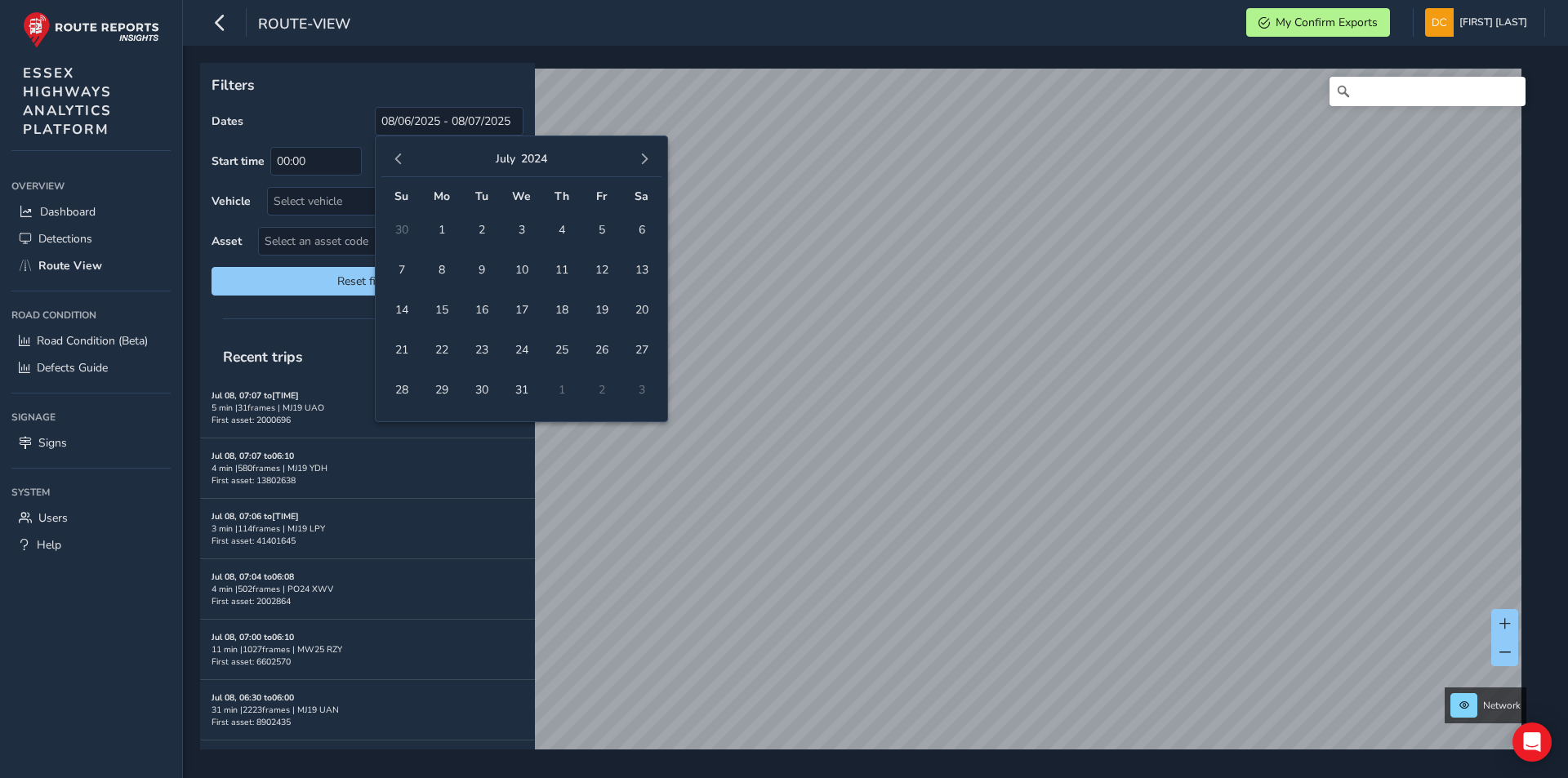 click at bounding box center (399, 159) 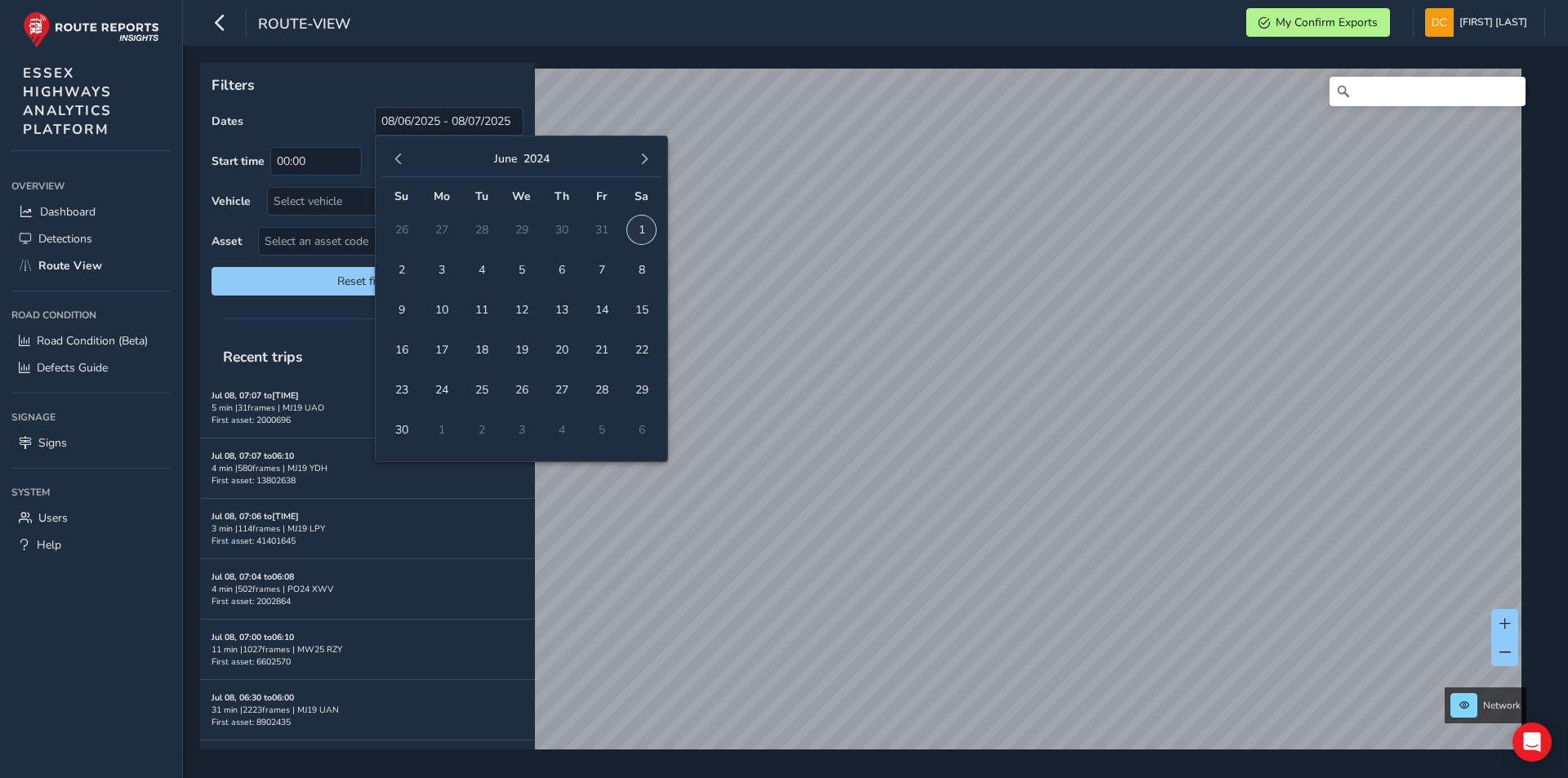 click on "1" at bounding box center [401, 229] 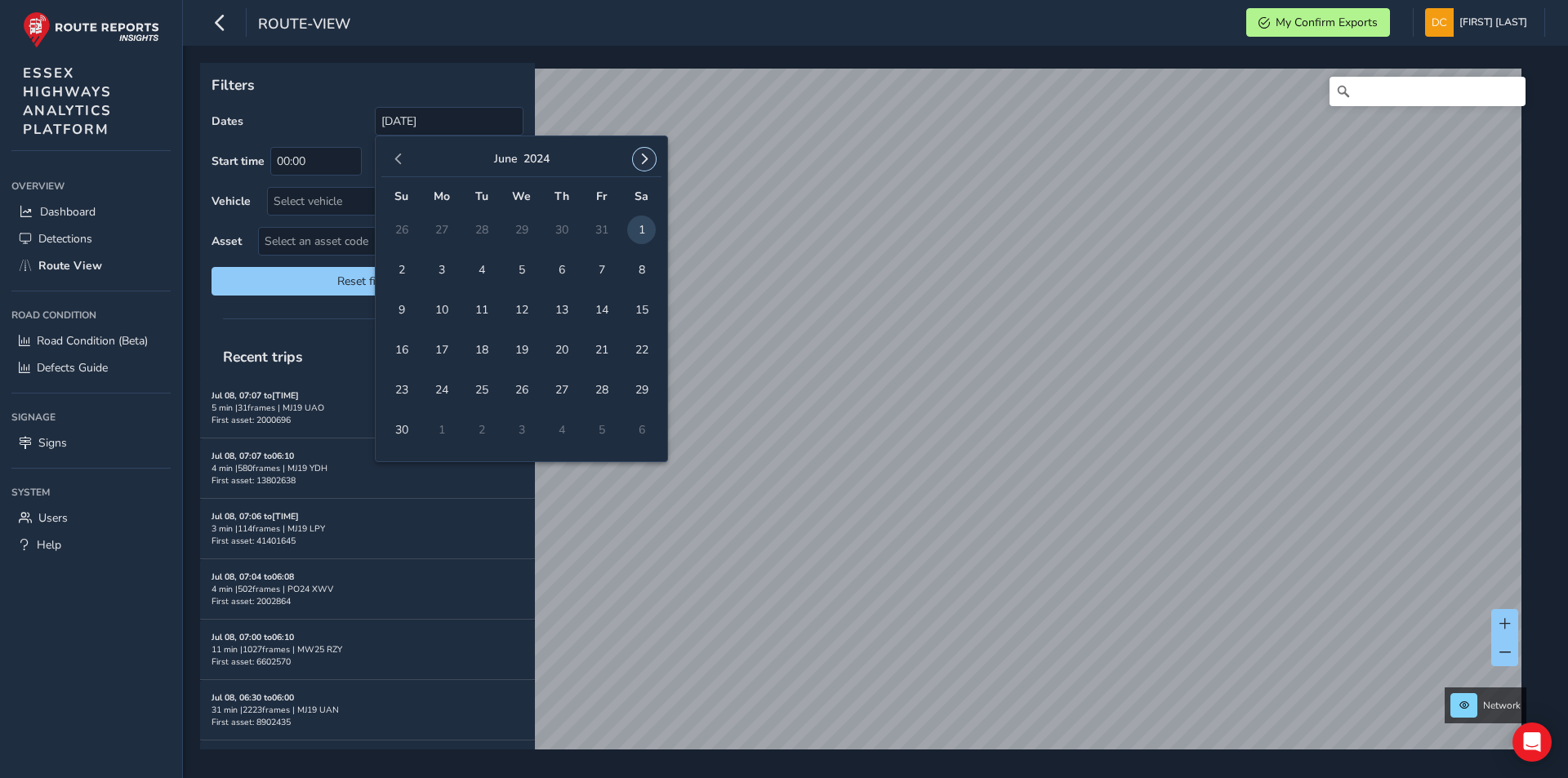 click at bounding box center (644, 159) 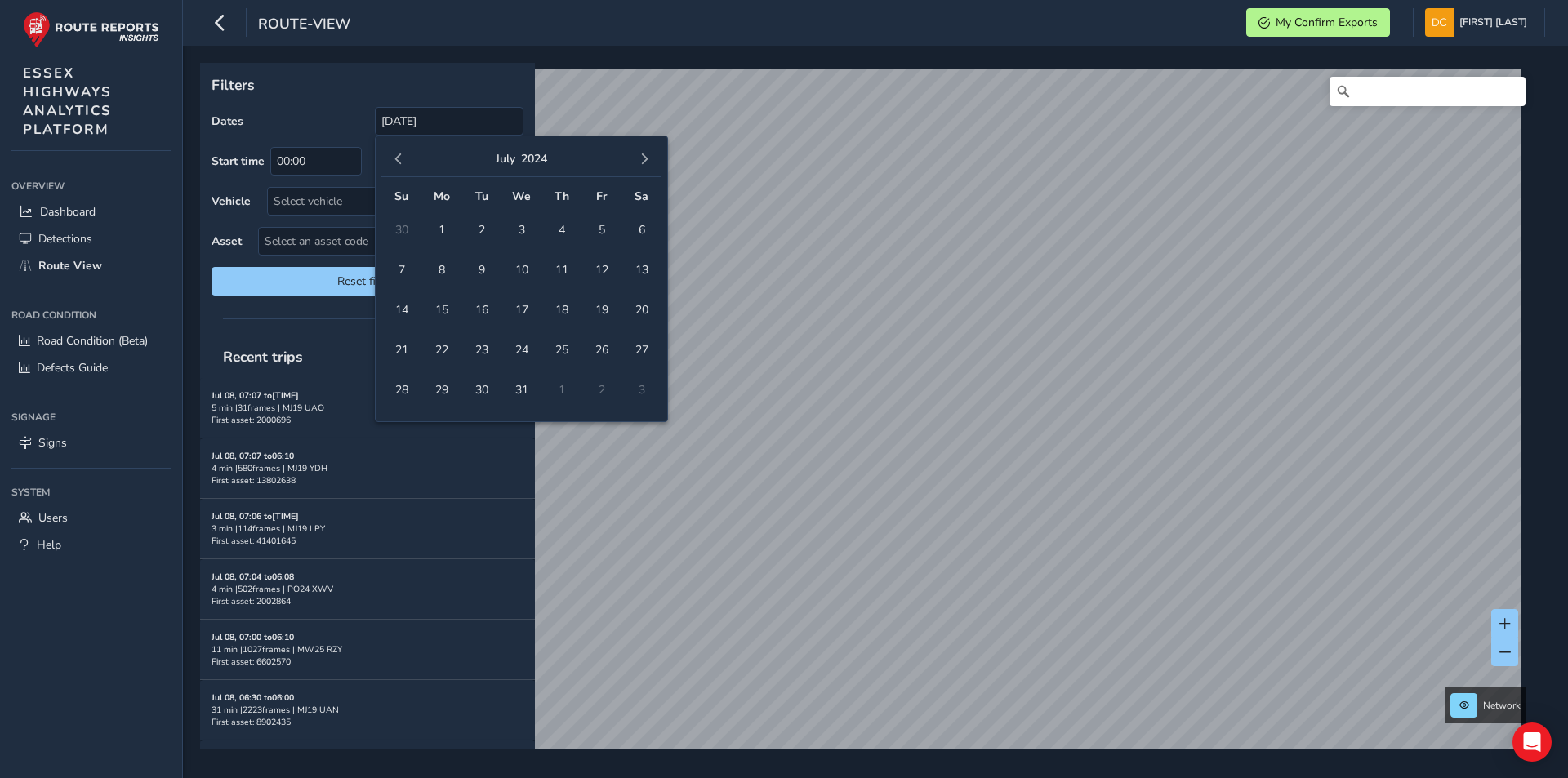 click at bounding box center [644, 159] 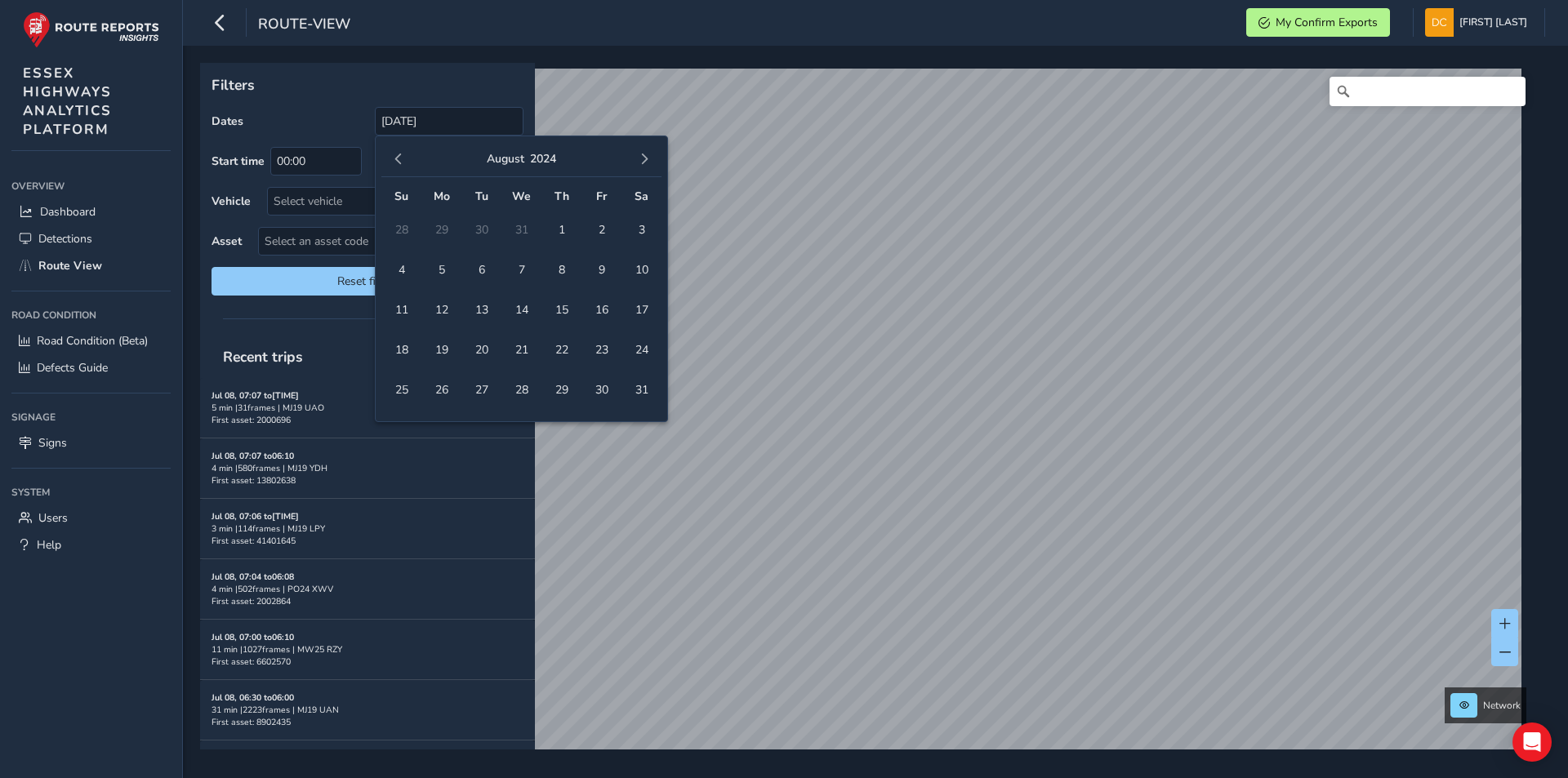 click at bounding box center (644, 159) 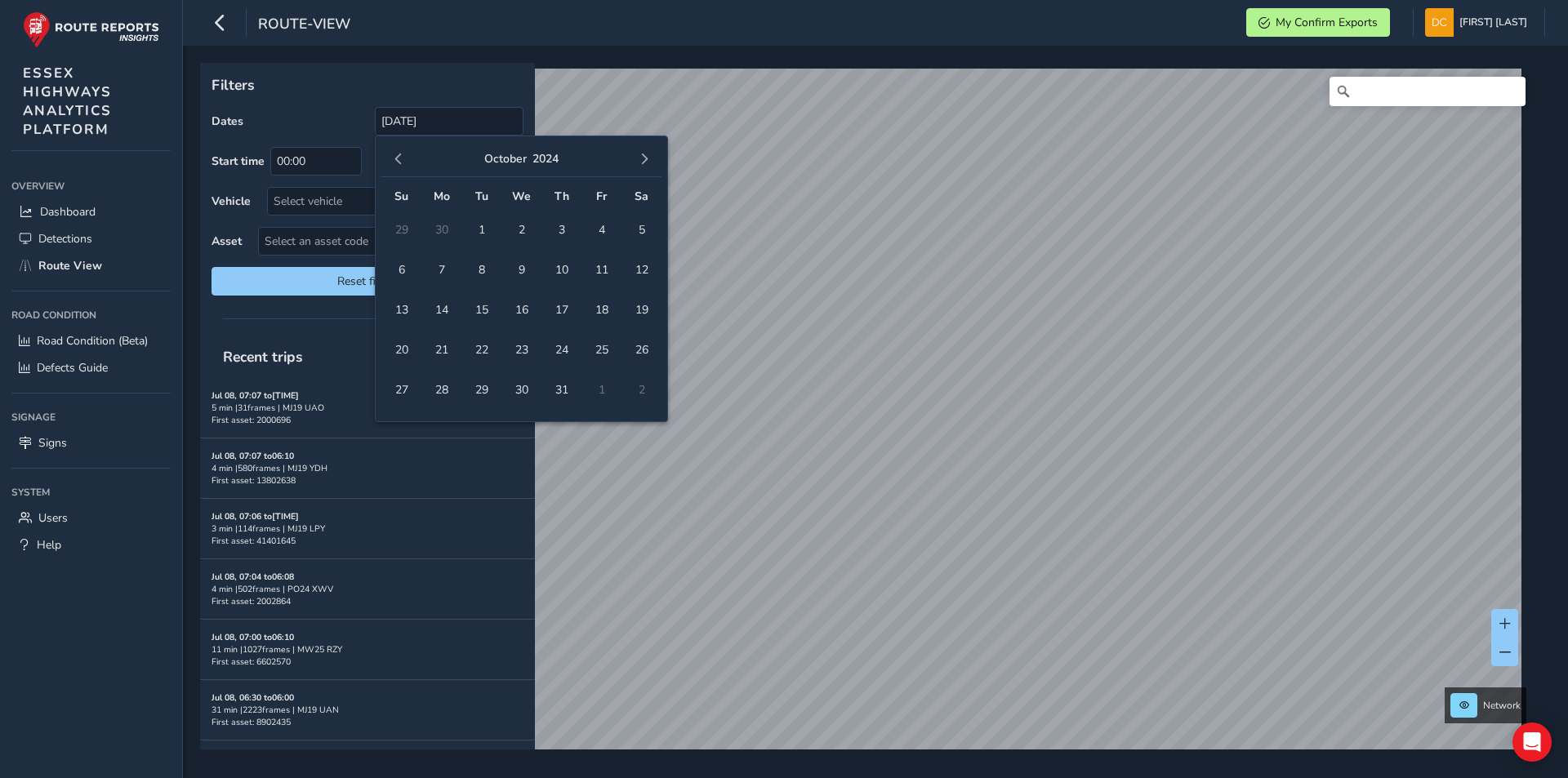click at bounding box center [644, 159] 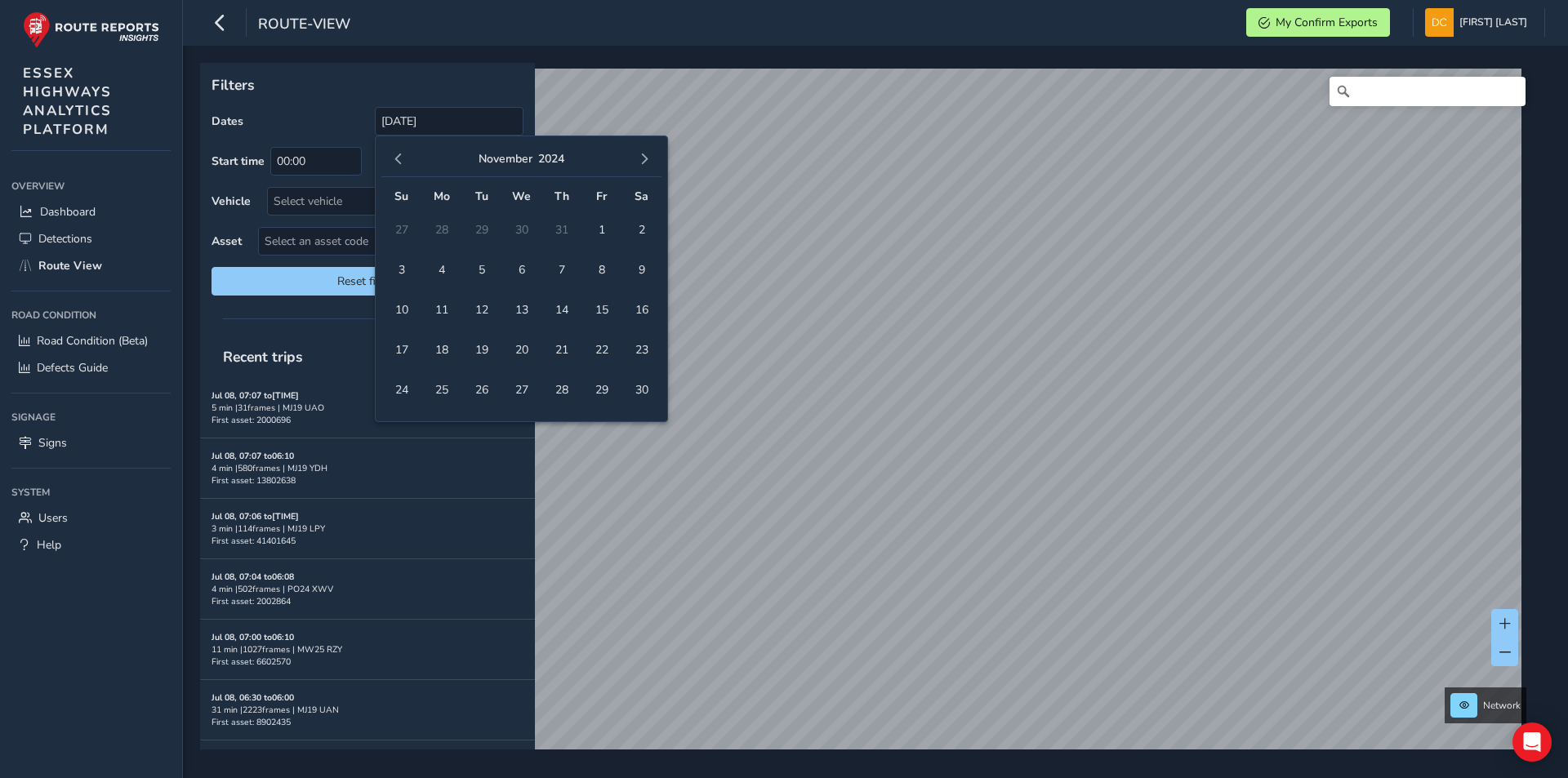 click at bounding box center (644, 159) 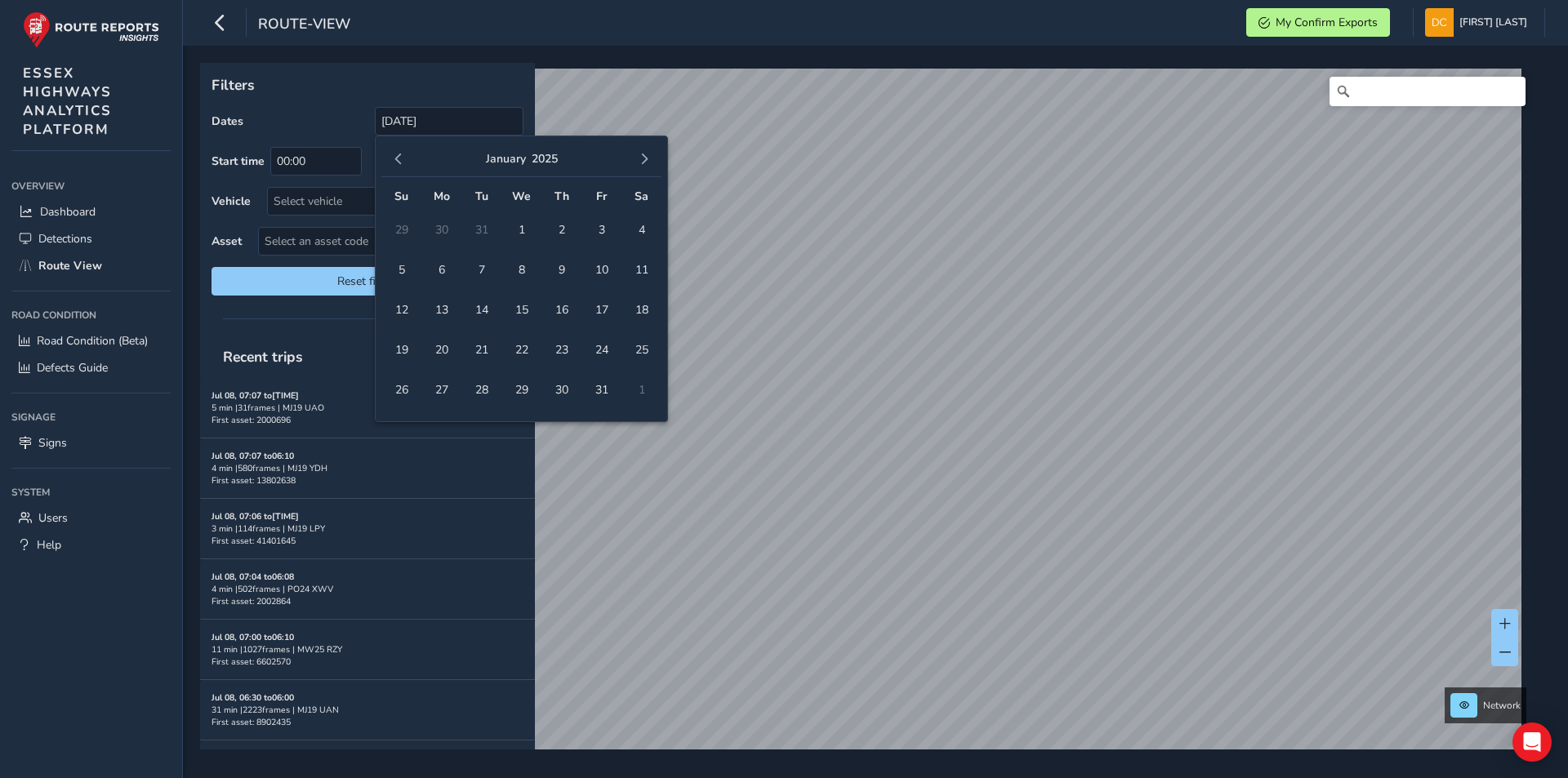 click at bounding box center (644, 159) 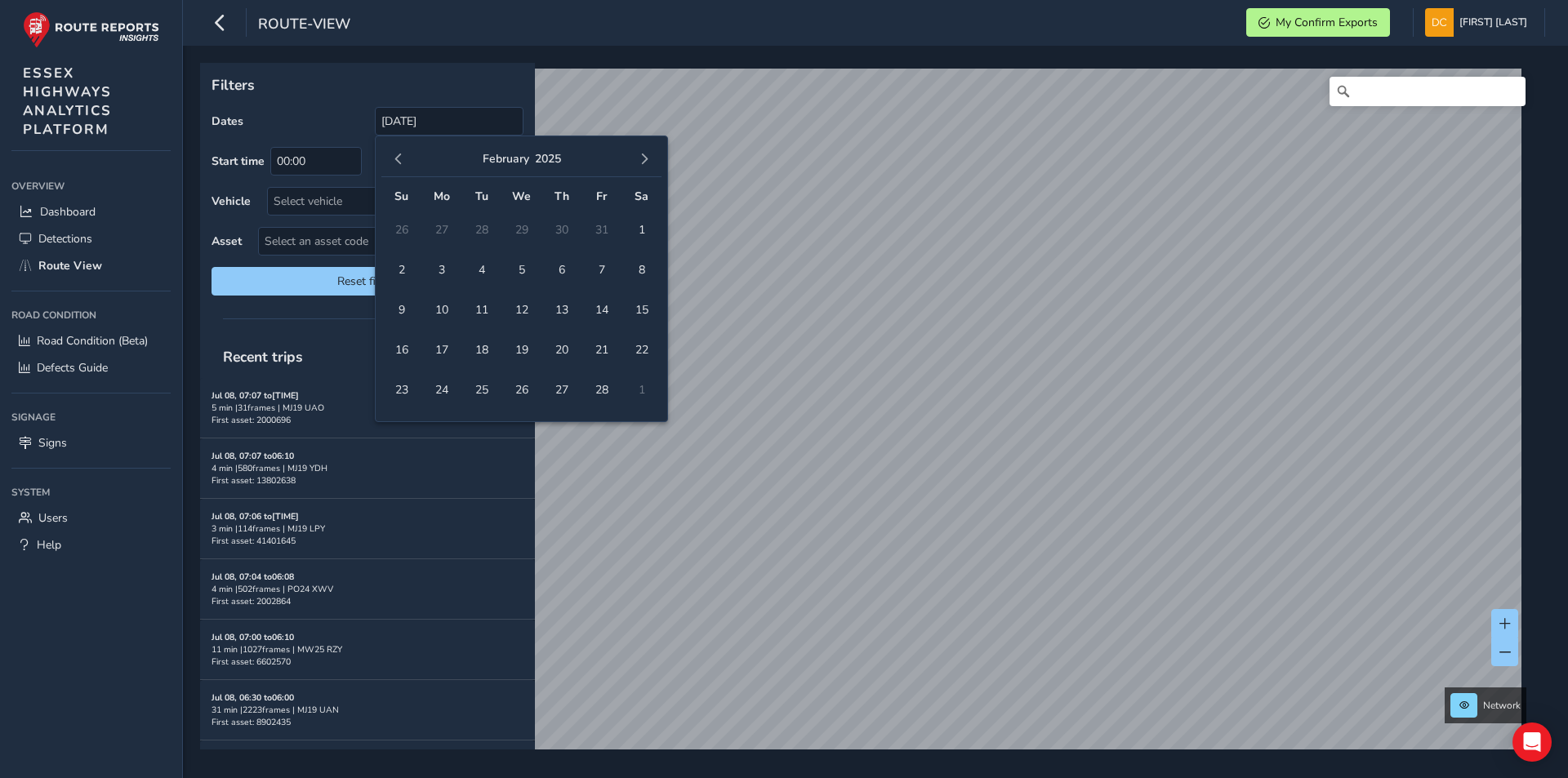 click at bounding box center [644, 159] 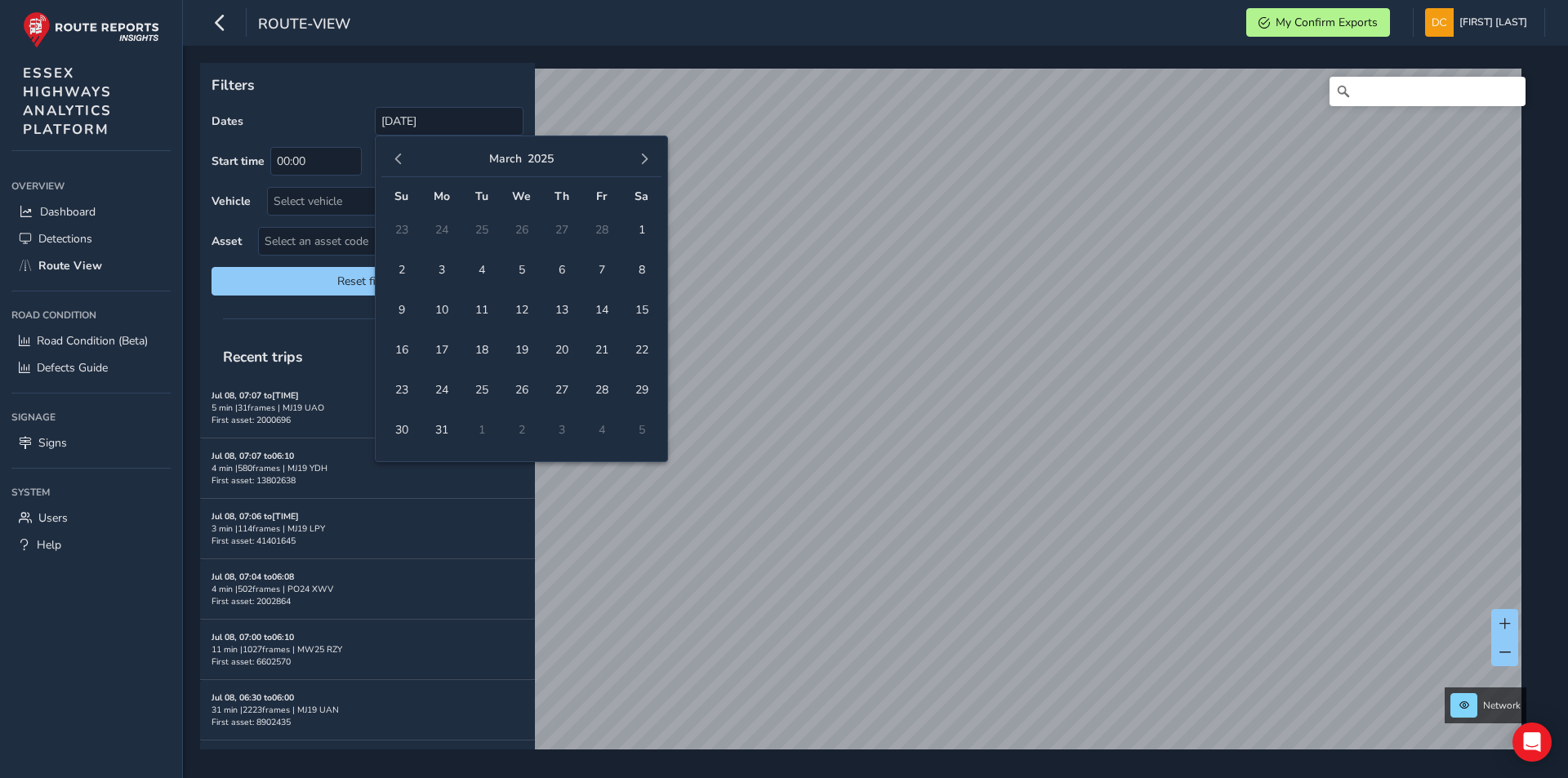 click at bounding box center (644, 159) 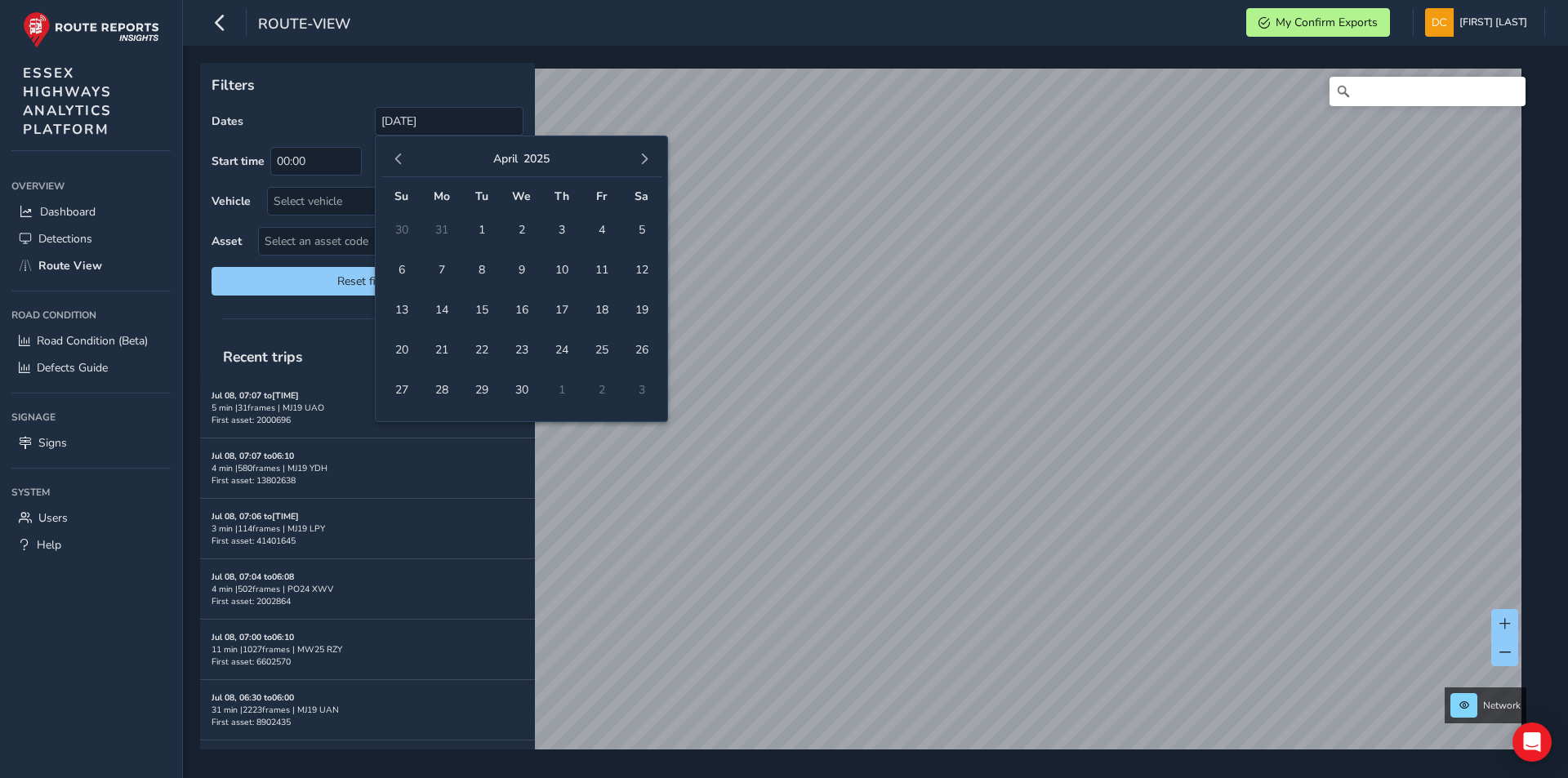 click at bounding box center [644, 159] 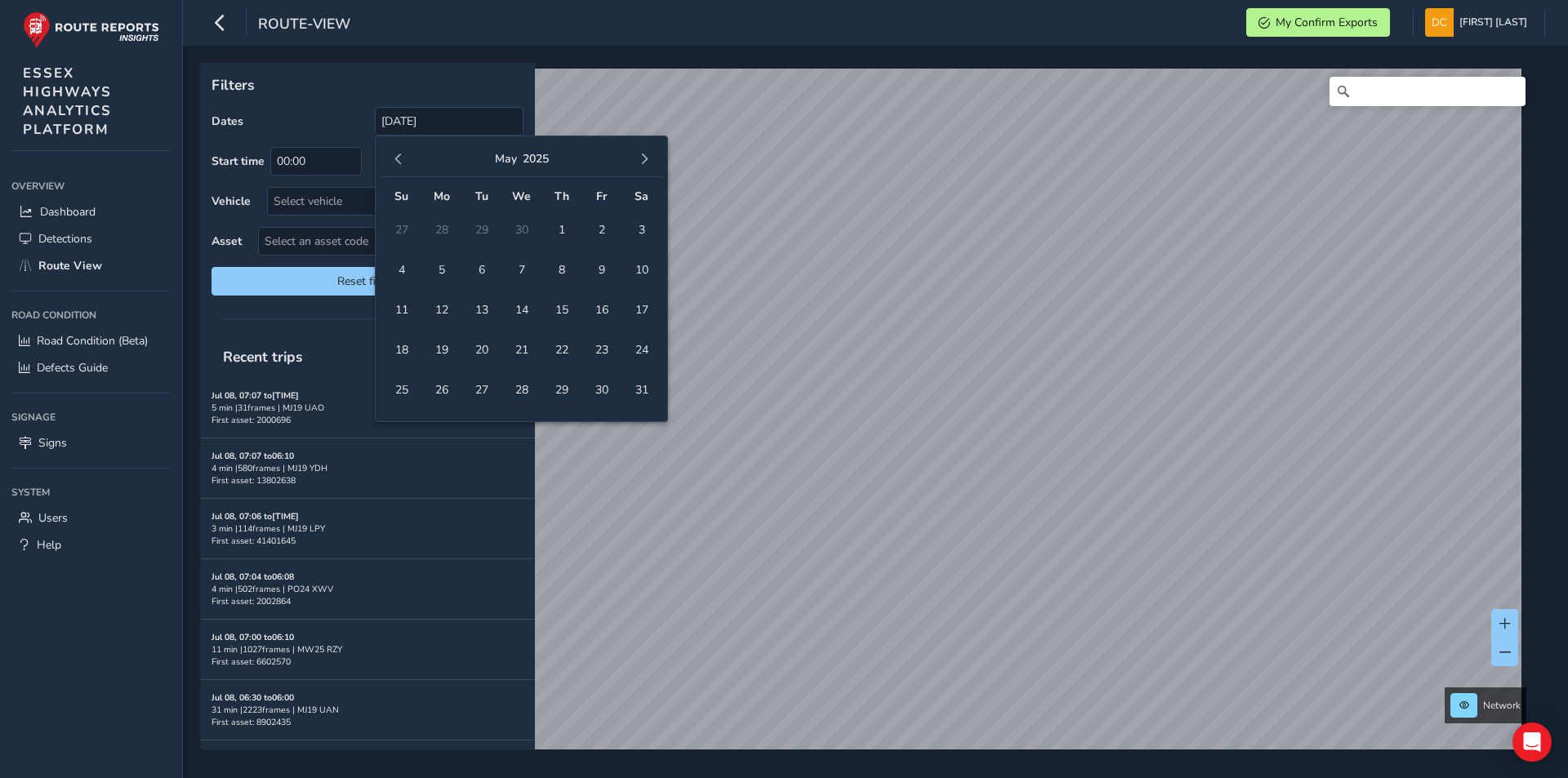 click at bounding box center (644, 159) 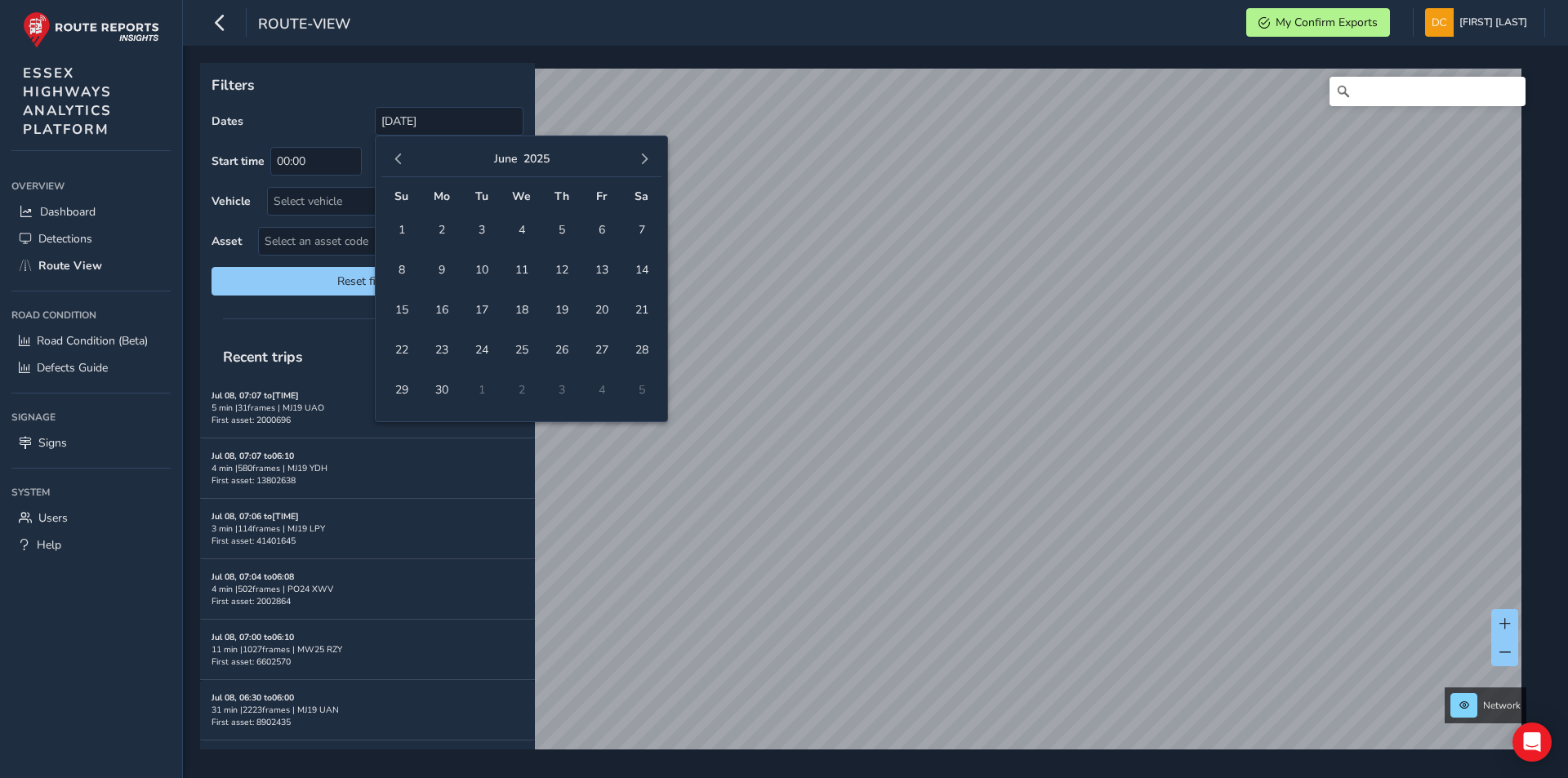 click at bounding box center (644, 159) 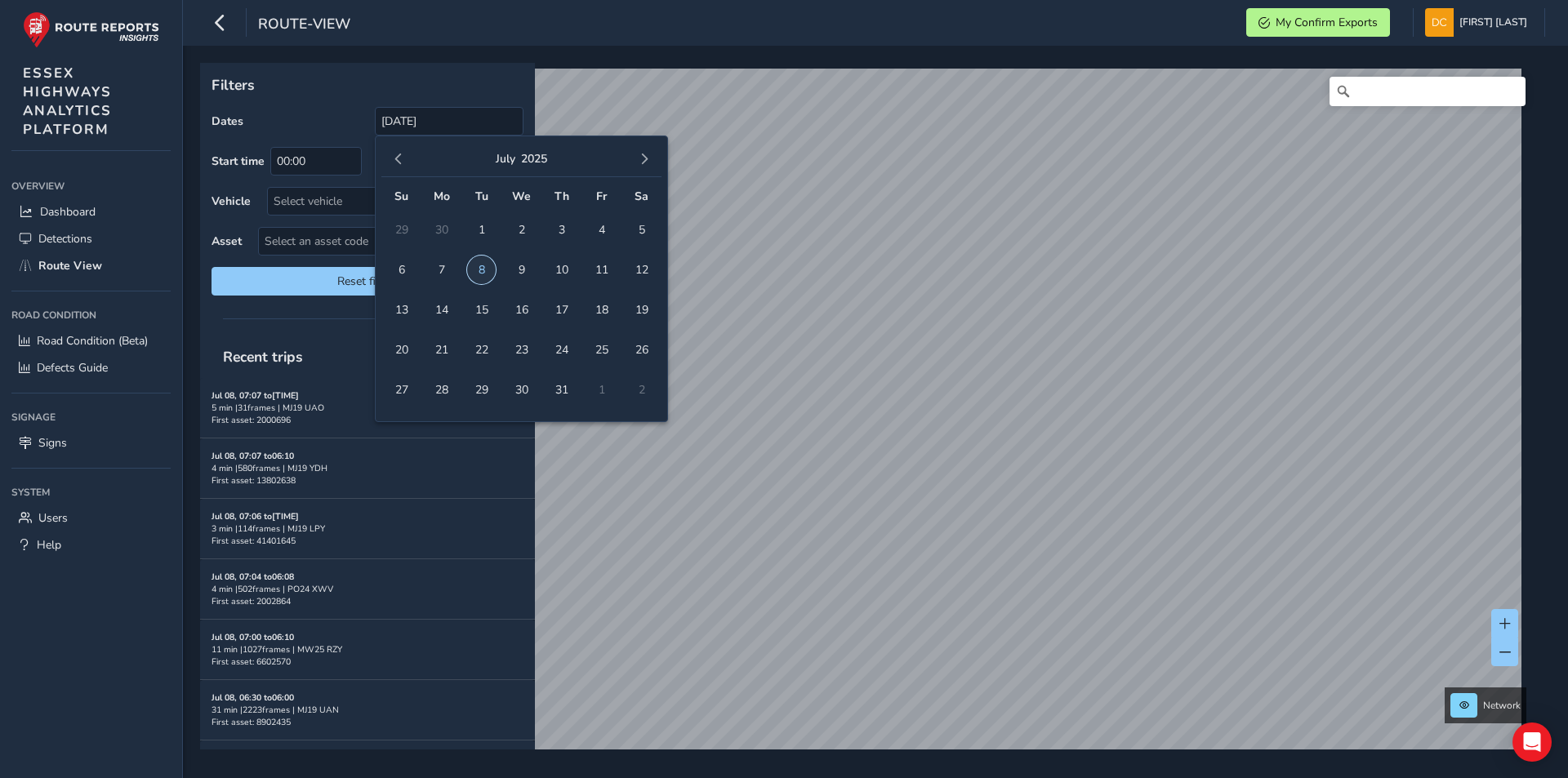 click on "8" at bounding box center (481, 269) 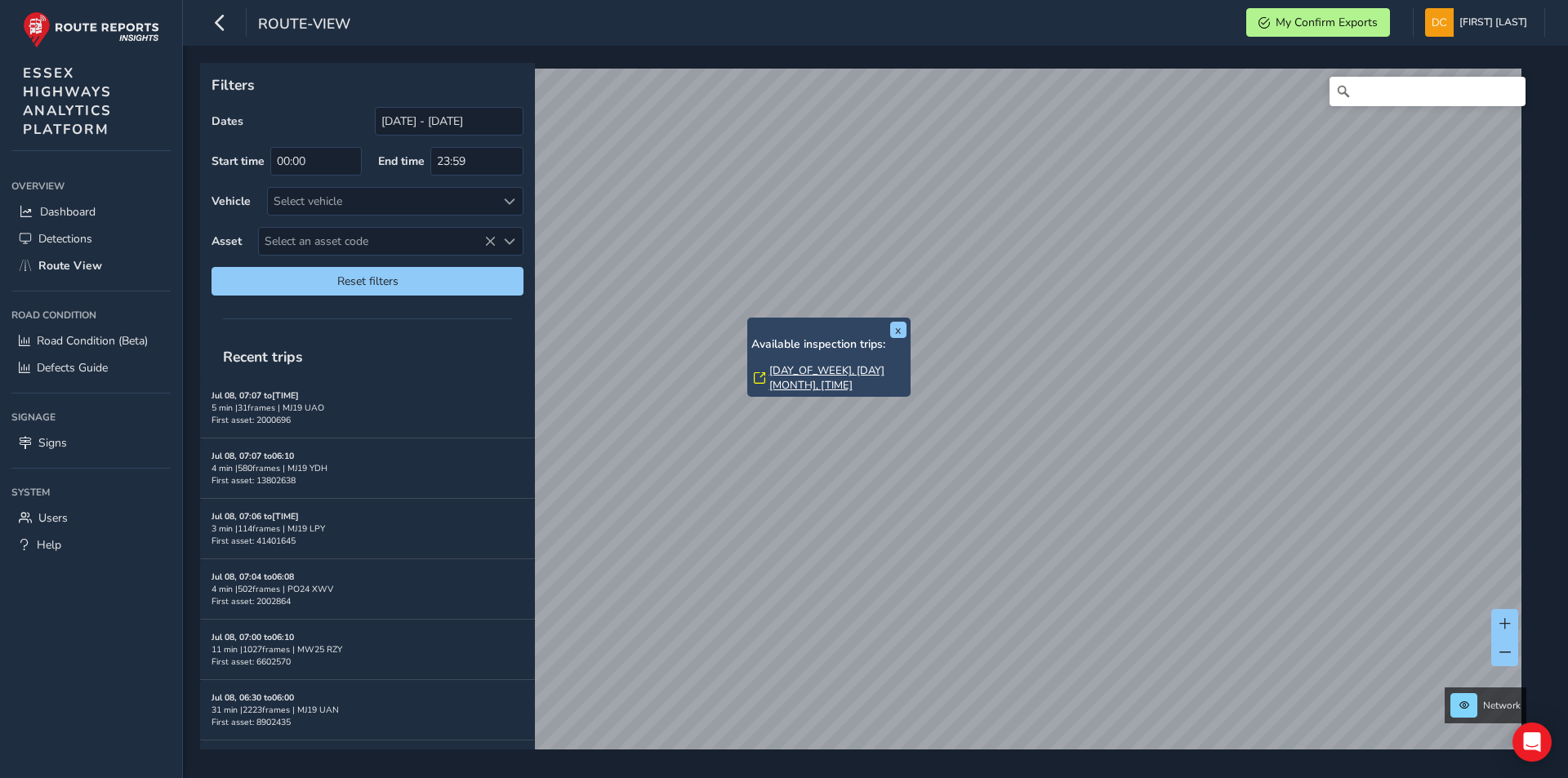 click on "[DAY_OF_WEEK], [DAY] [MONTH], [TIME]" at bounding box center (838, 378) 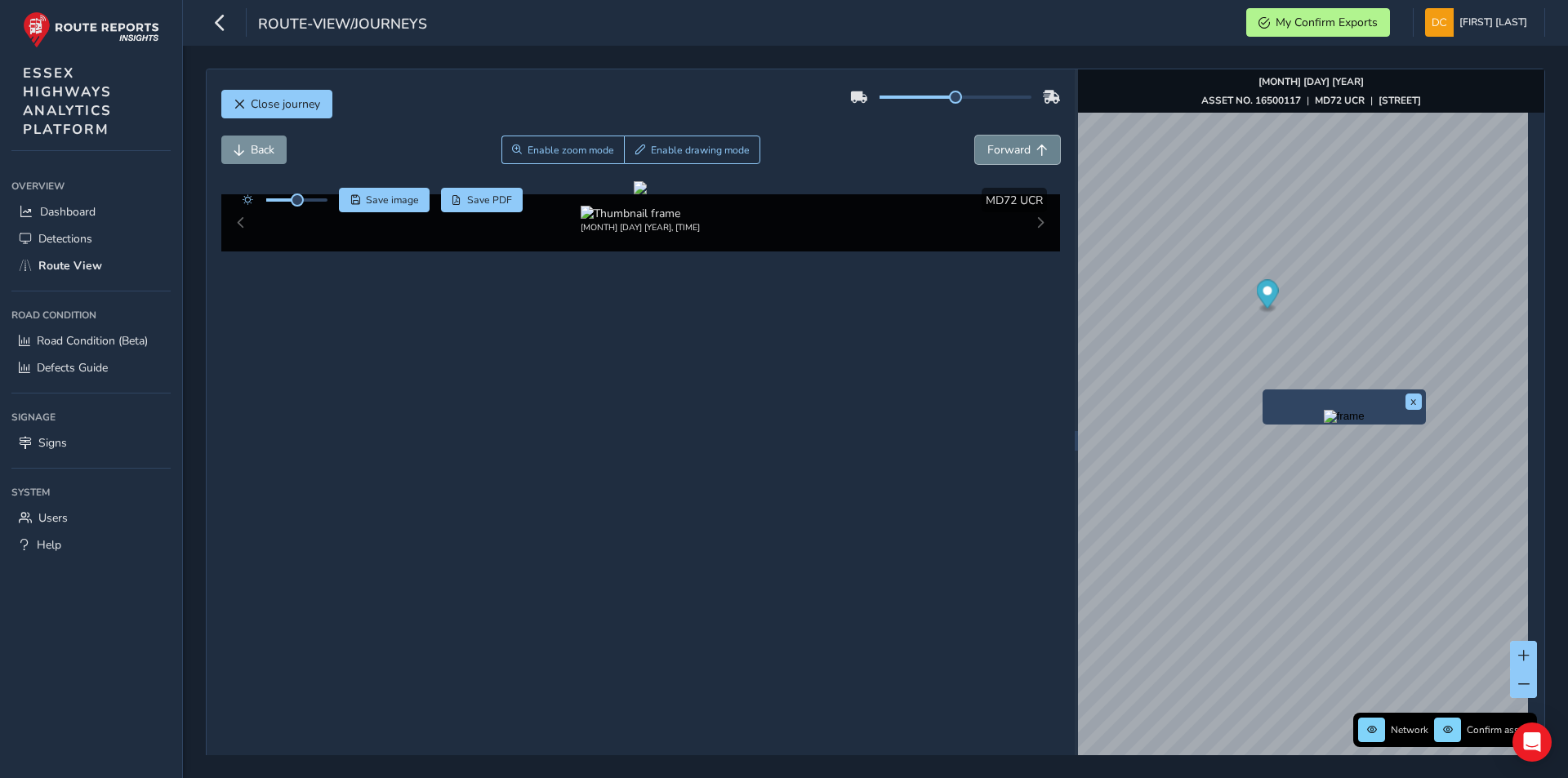 click on "Forward" at bounding box center [1009, 149] 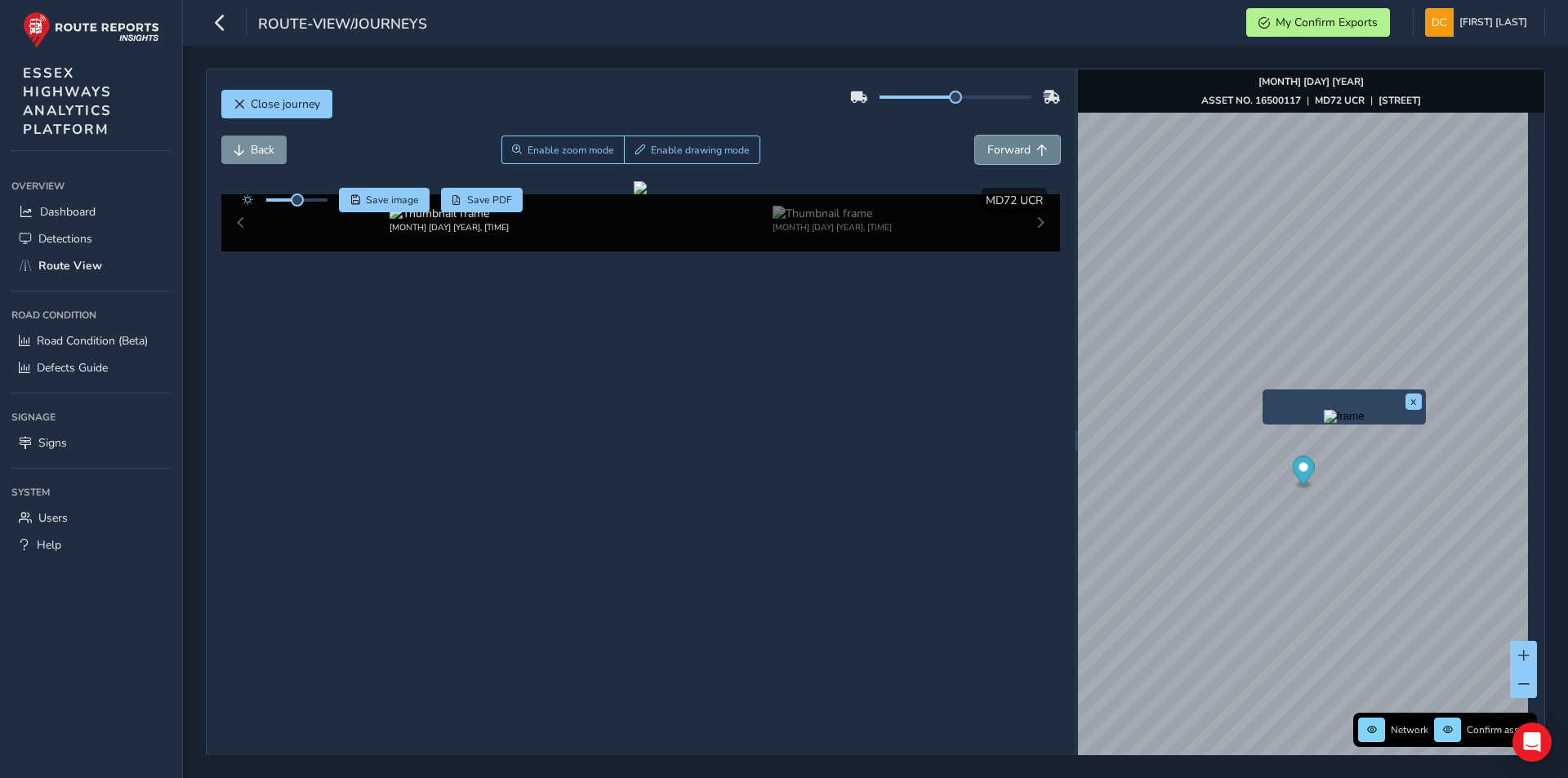 click on "Forward" at bounding box center (1009, 149) 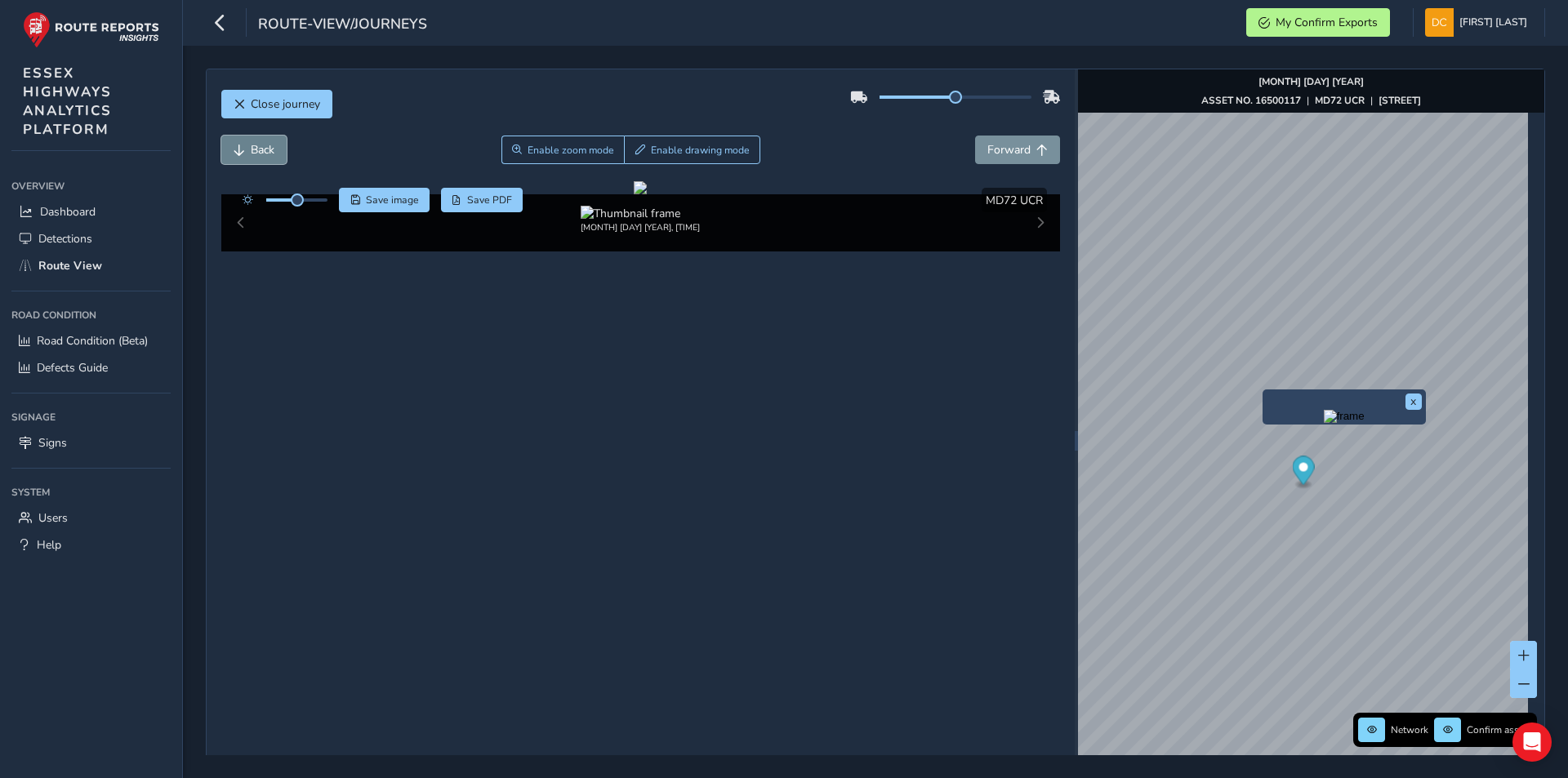 click on "Back" at bounding box center (254, 149) 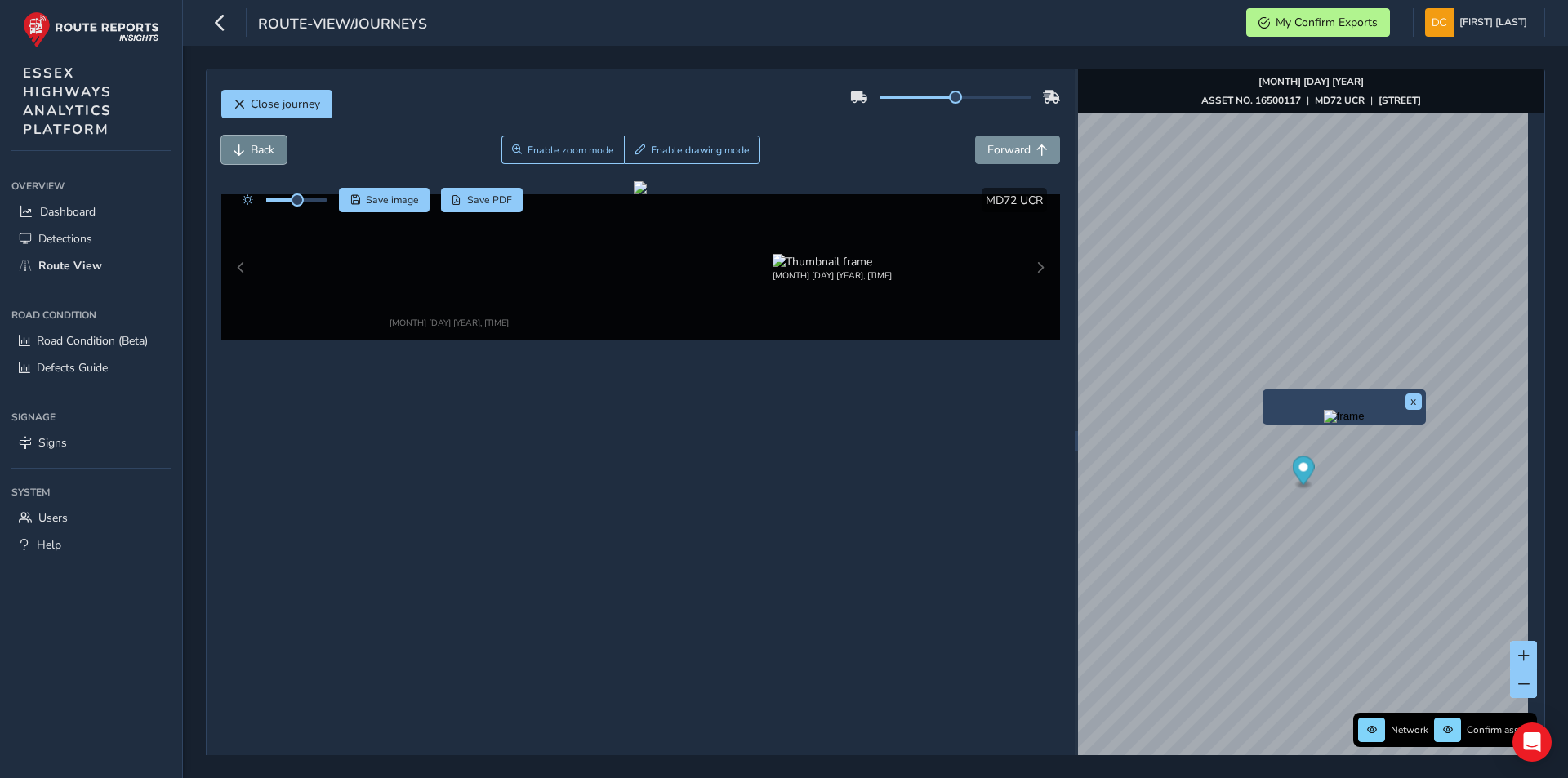 click on "Back" at bounding box center [262, 149] 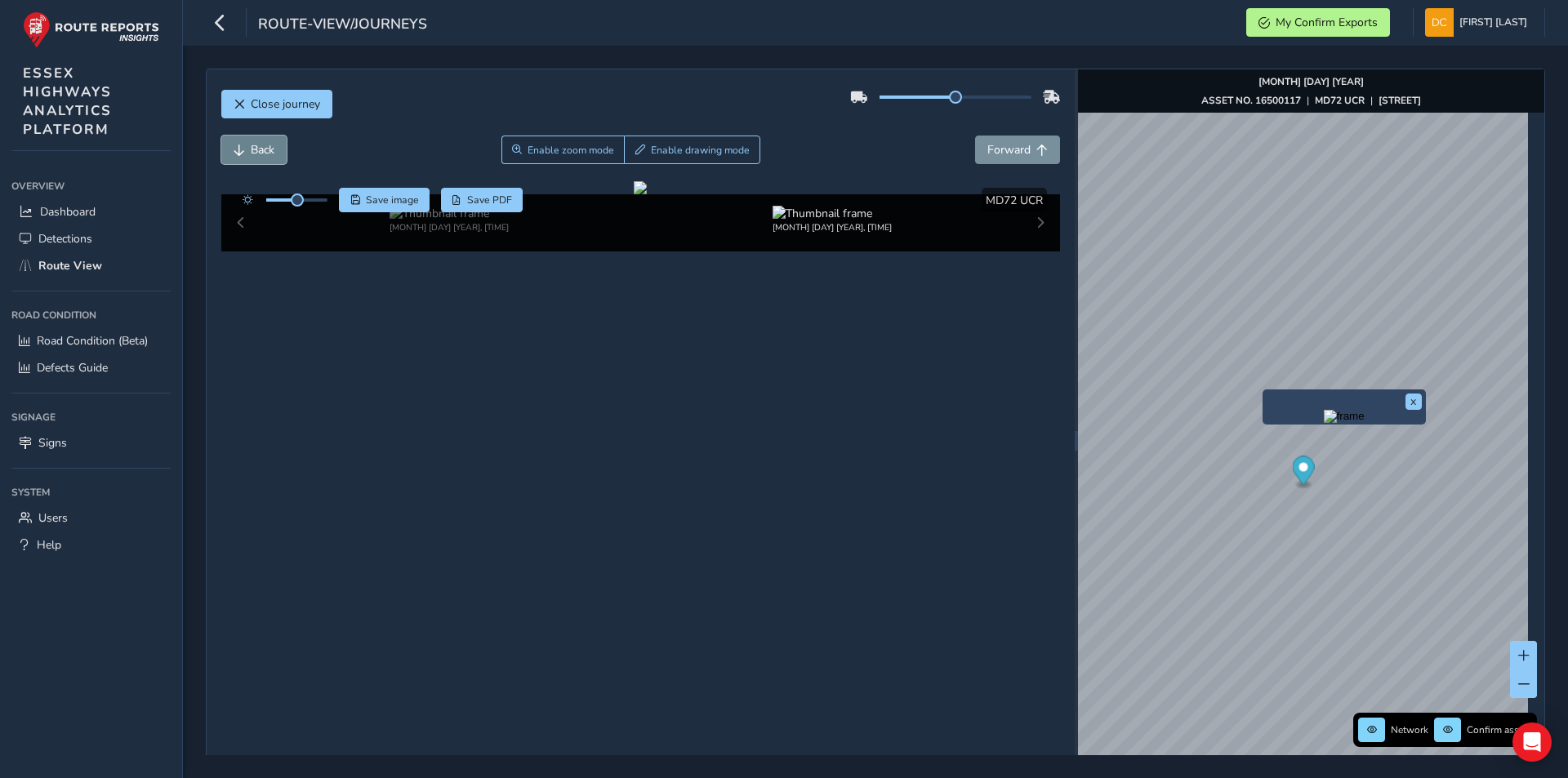 click on "Back" at bounding box center (262, 149) 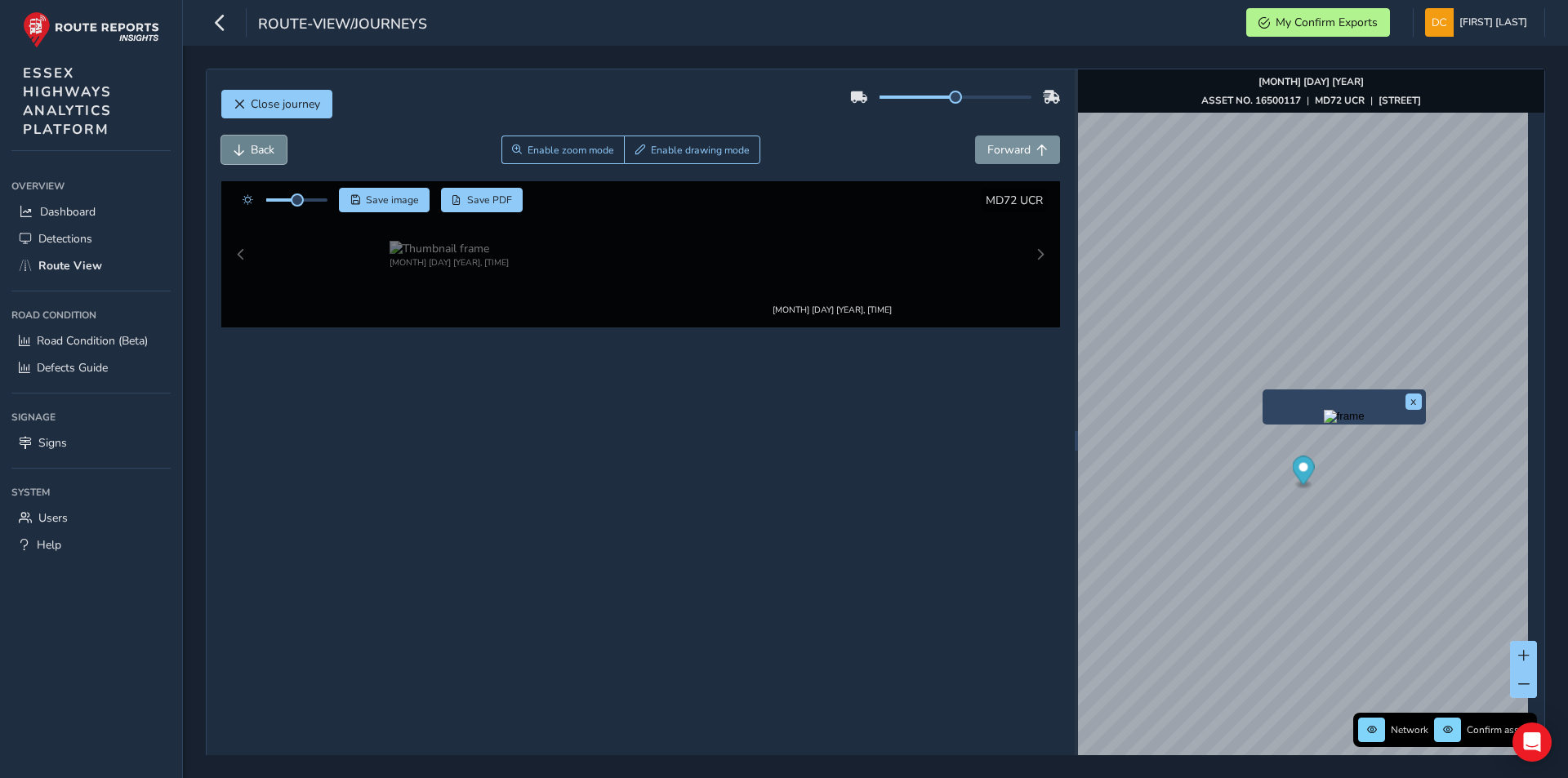 click on "Back" at bounding box center [262, 149] 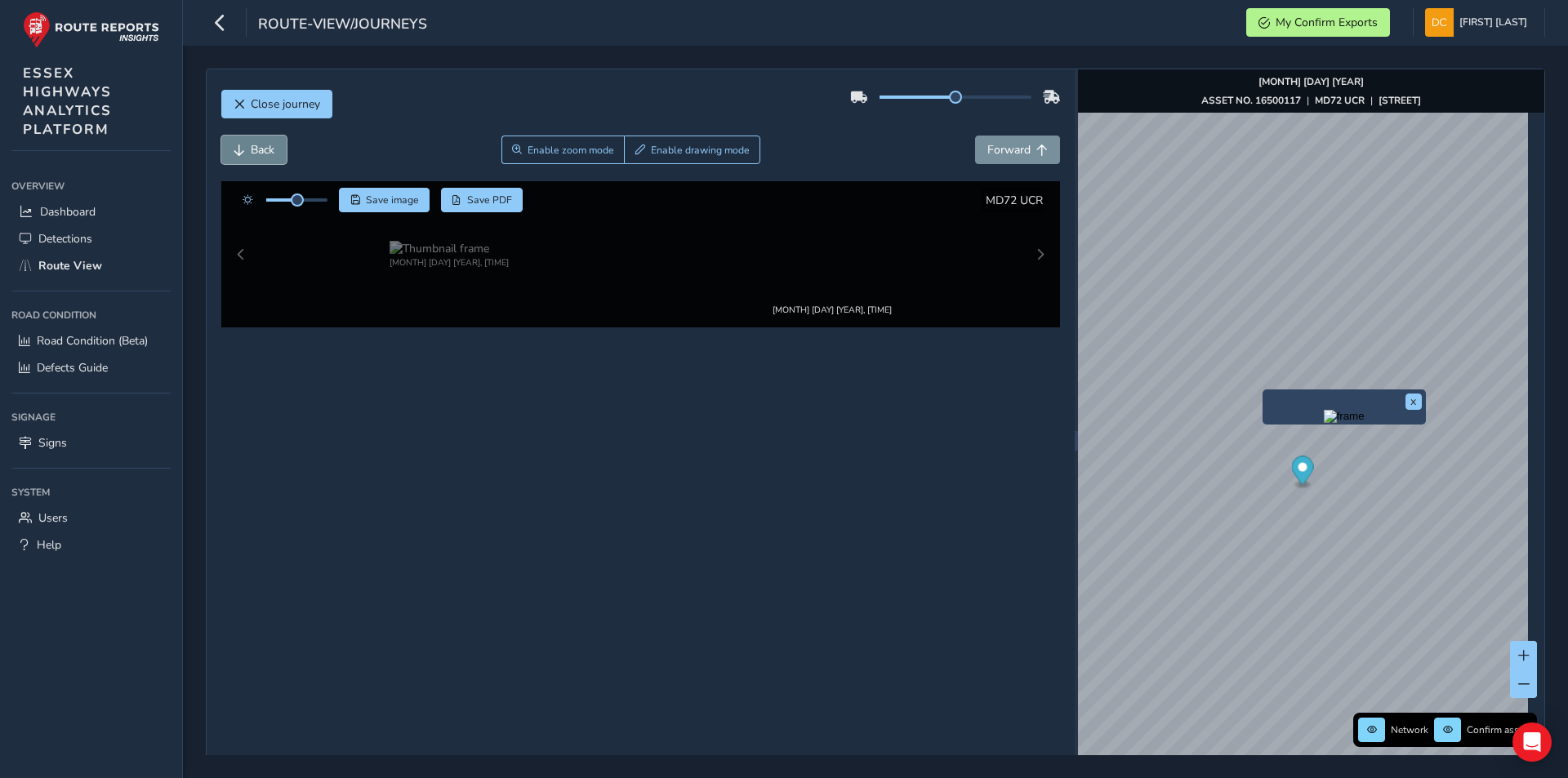 click on "Back" at bounding box center [262, 149] 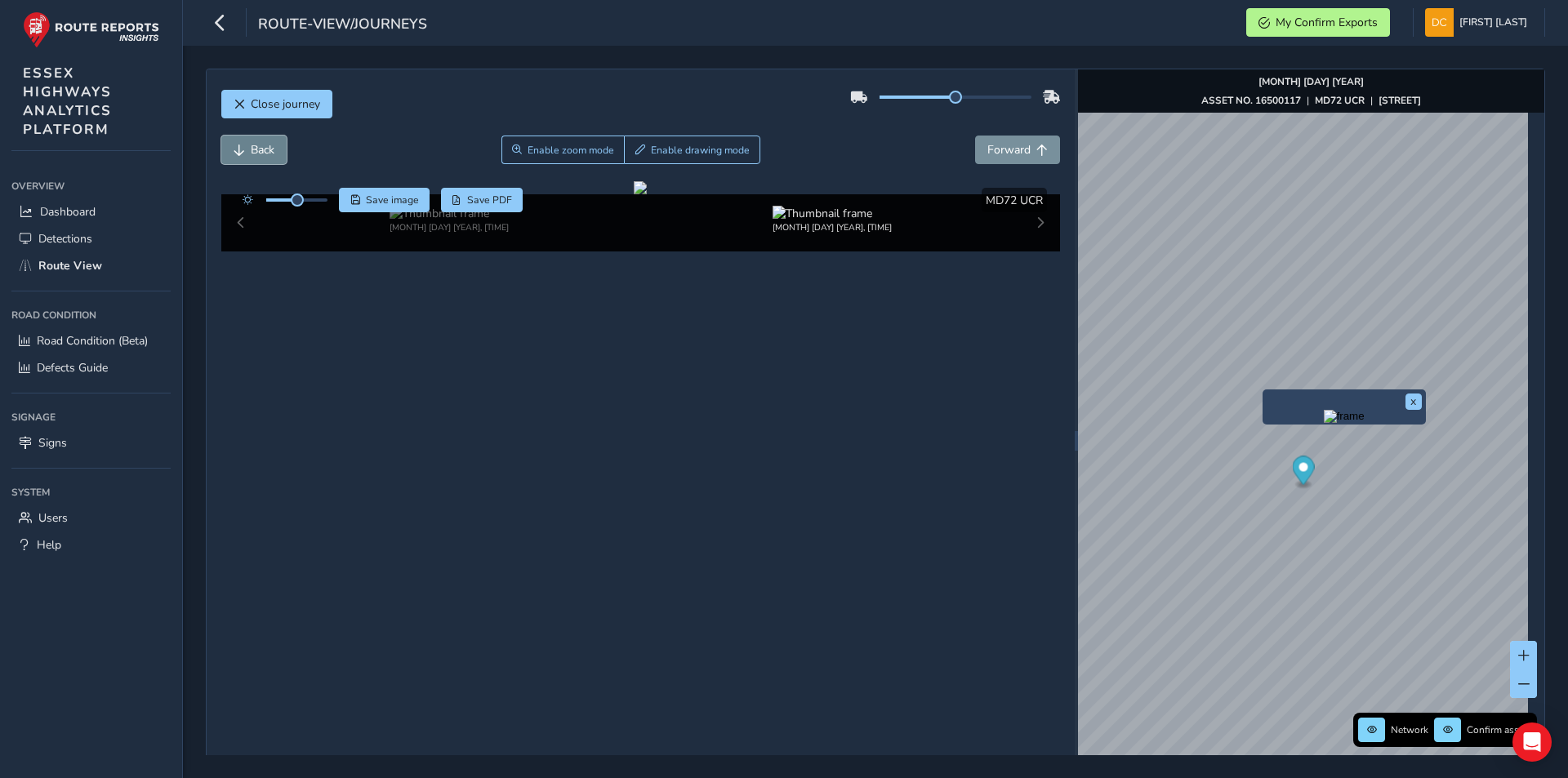 click on "Back" at bounding box center [262, 149] 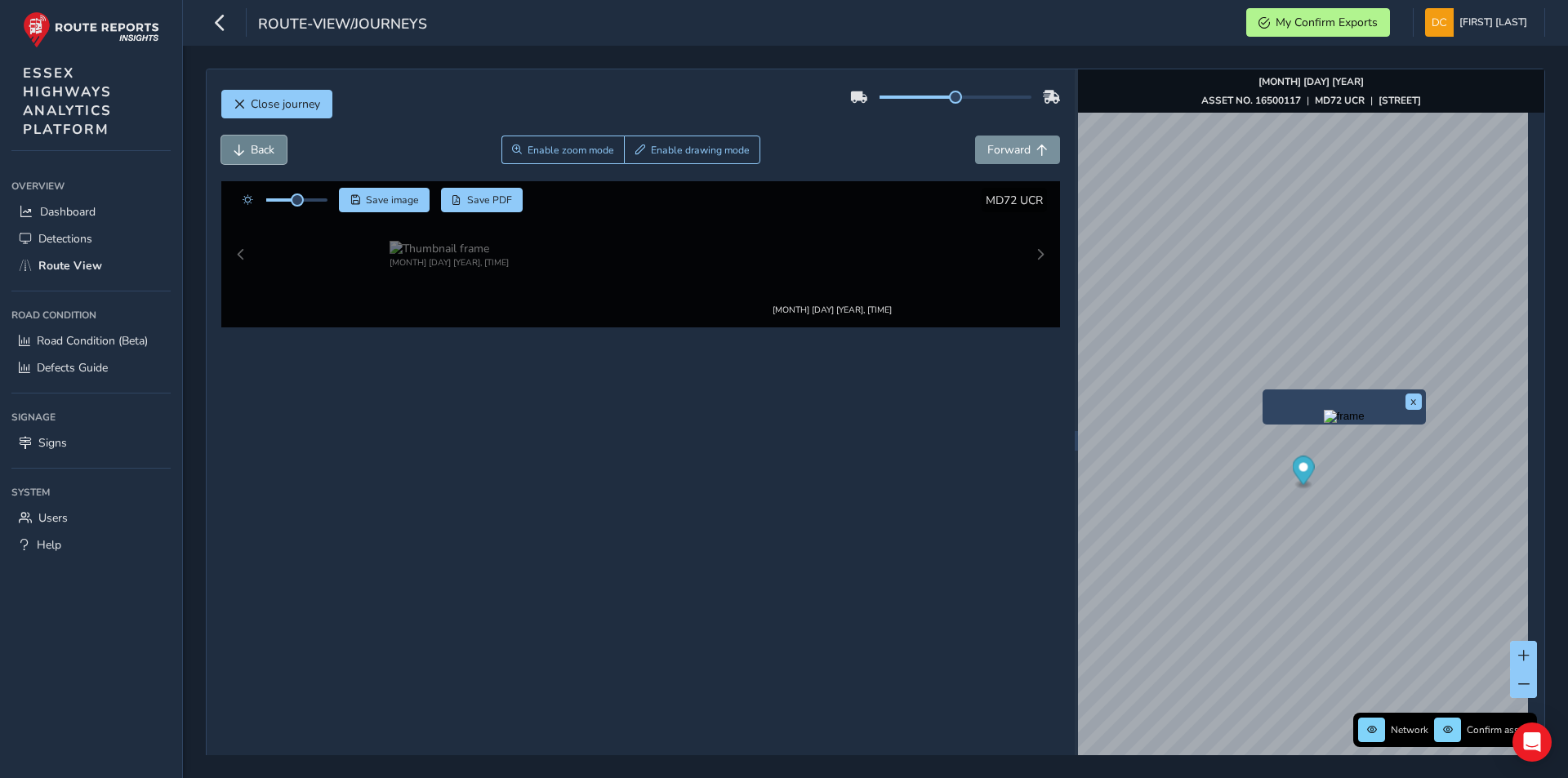 click on "Back" at bounding box center [262, 149] 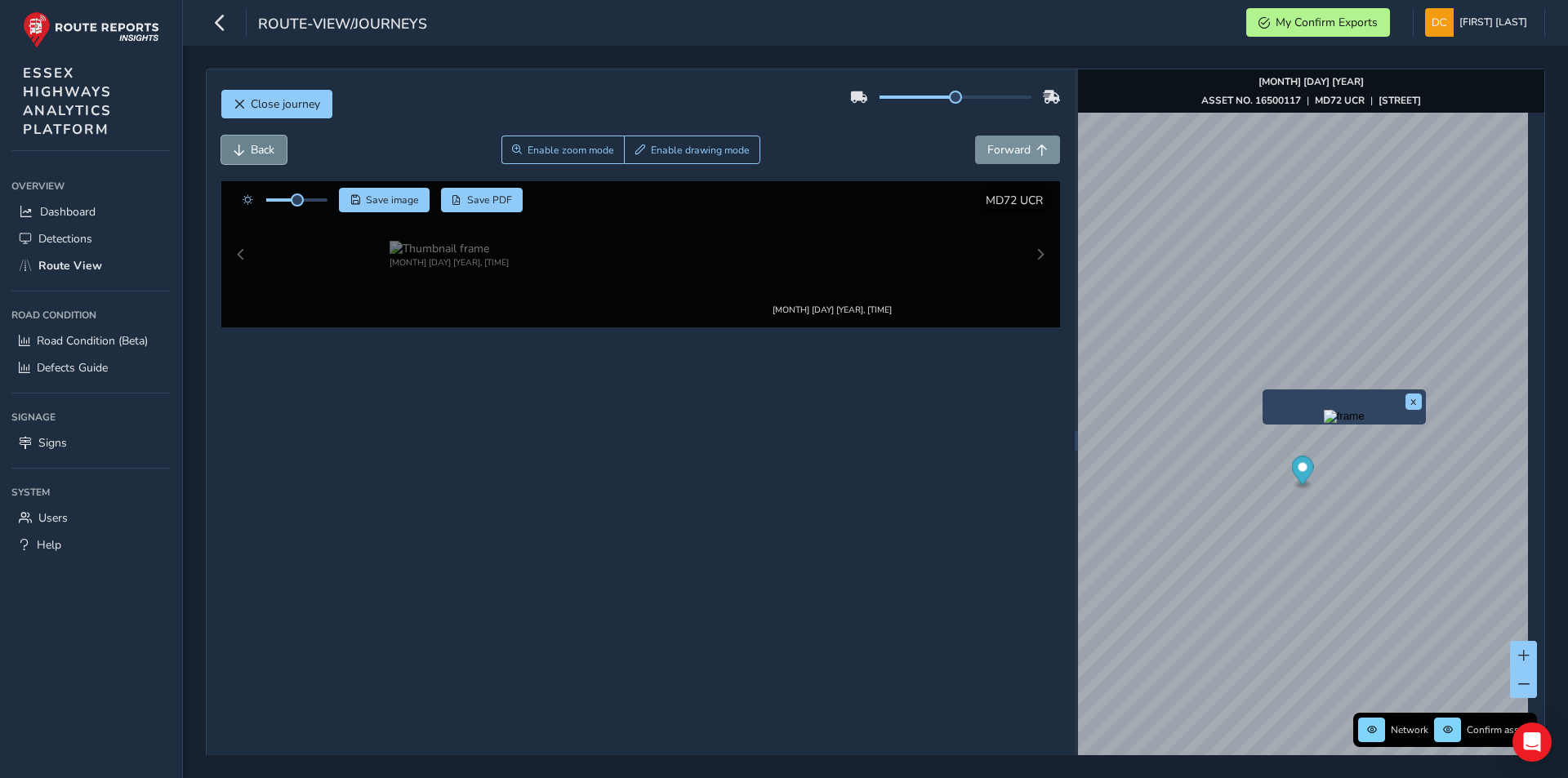 click on "Back" at bounding box center [262, 149] 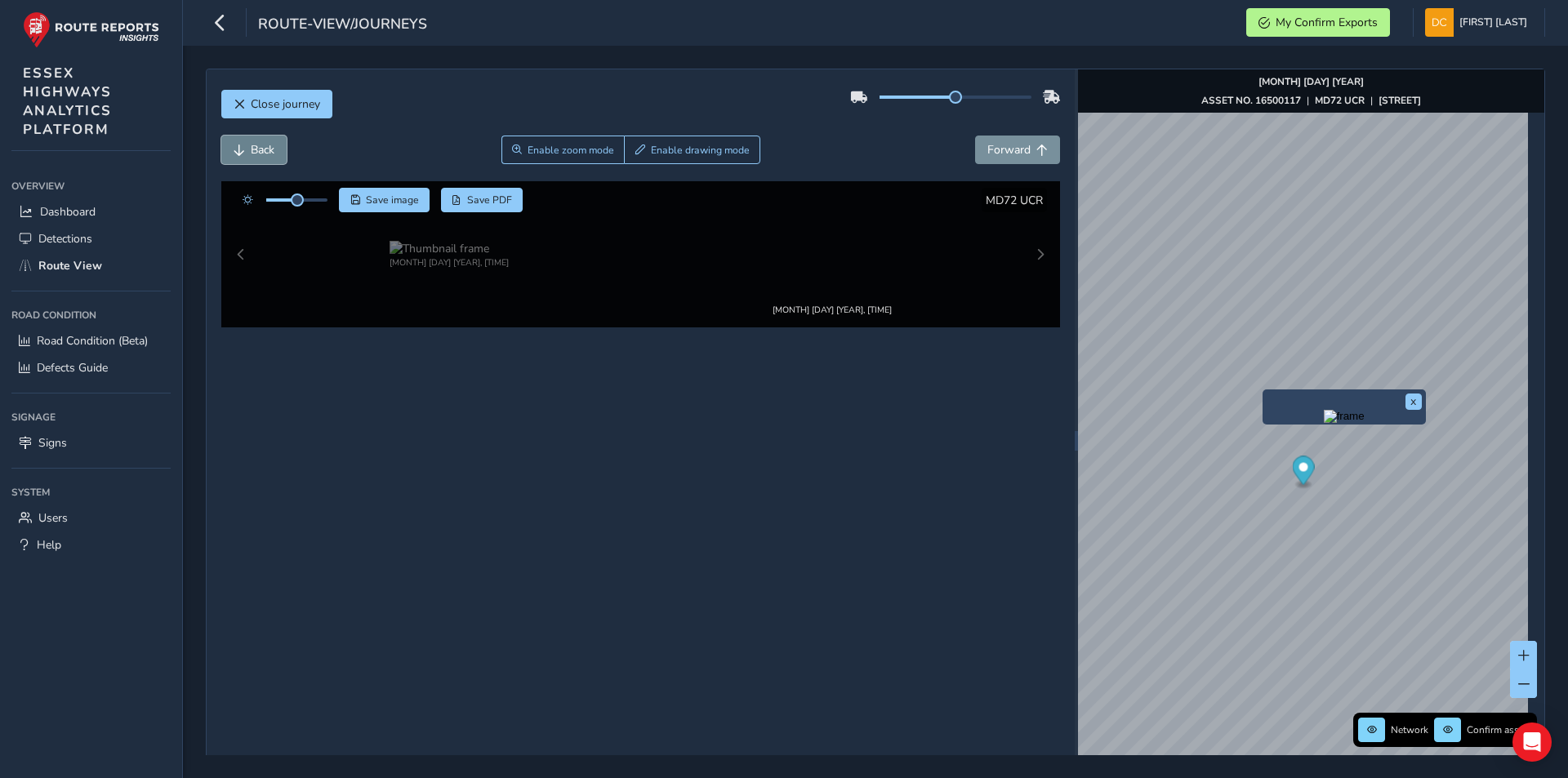 click on "Back" at bounding box center [262, 149] 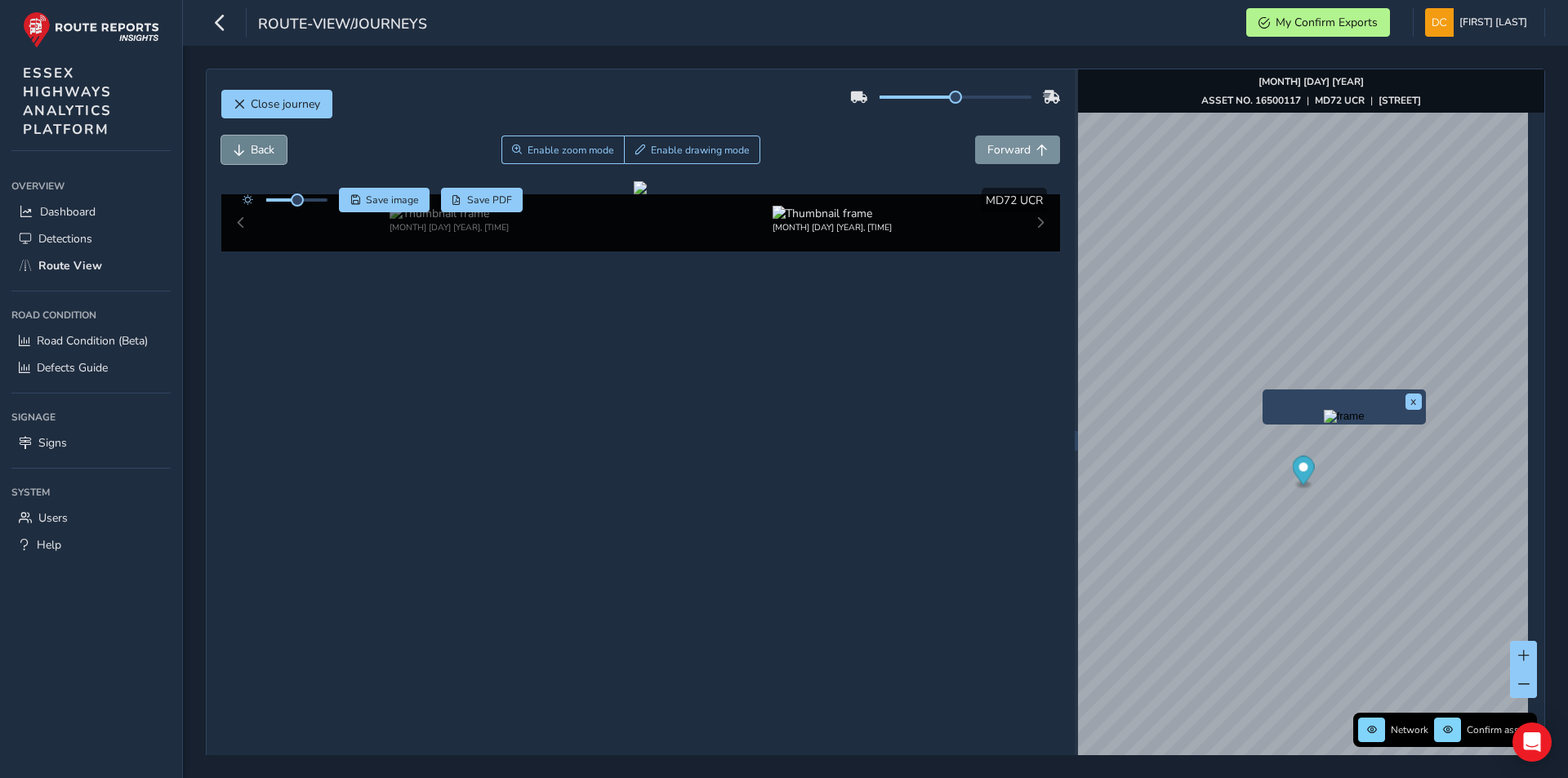 click on "Back" at bounding box center [262, 149] 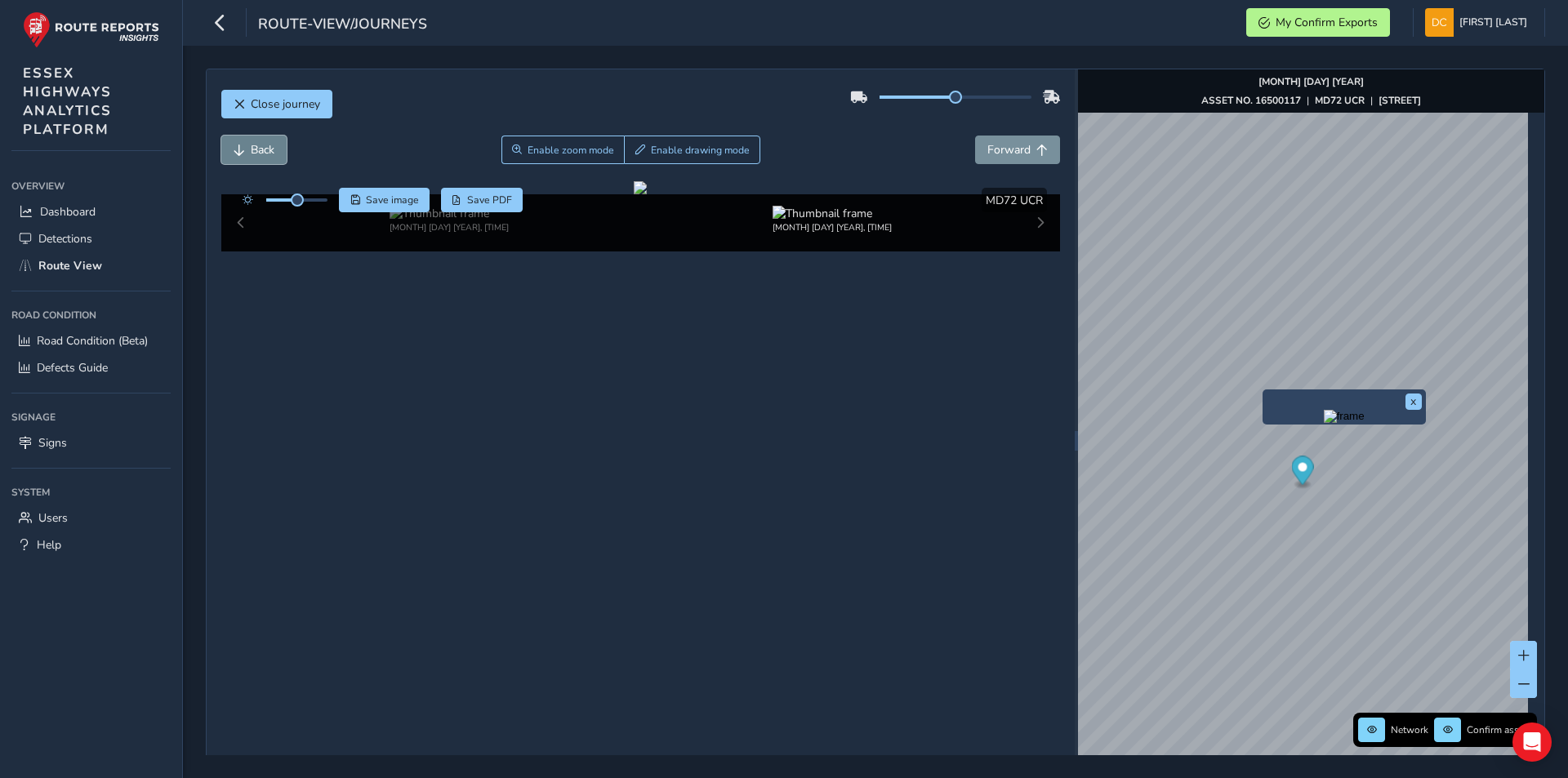click on "Back" at bounding box center (262, 149) 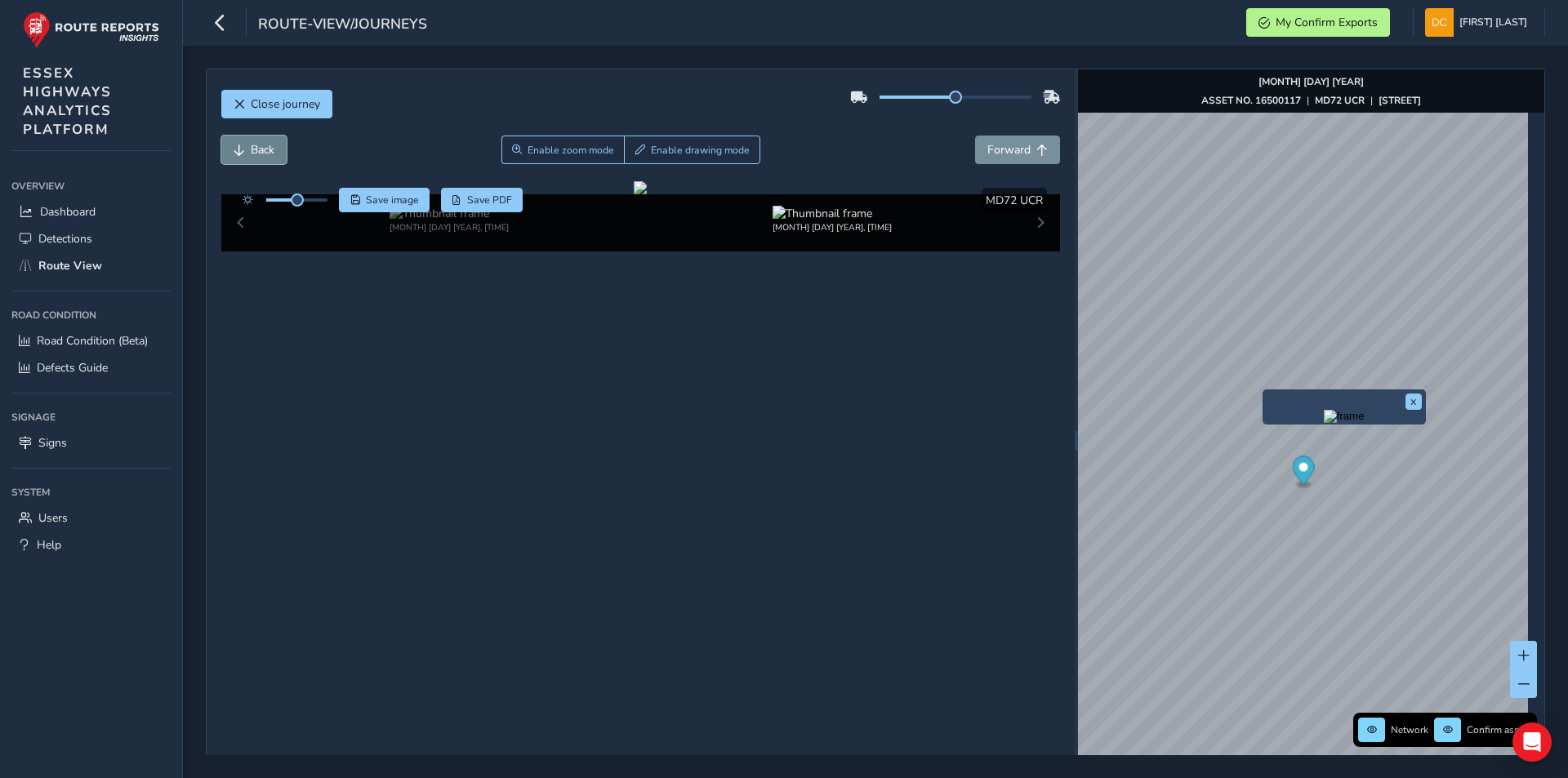 click on "Back" at bounding box center [262, 149] 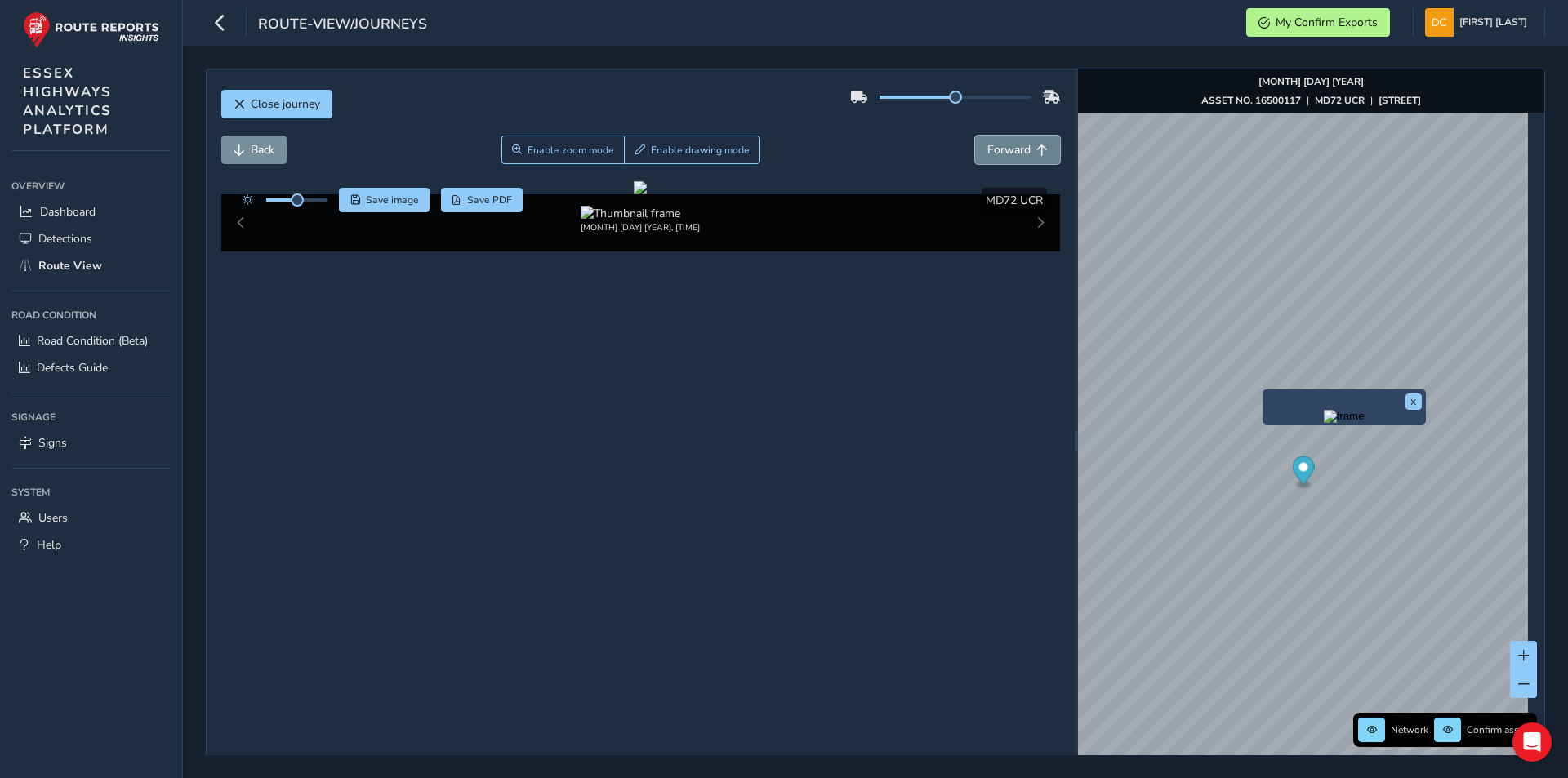 click on "Forward" at bounding box center [1009, 149] 